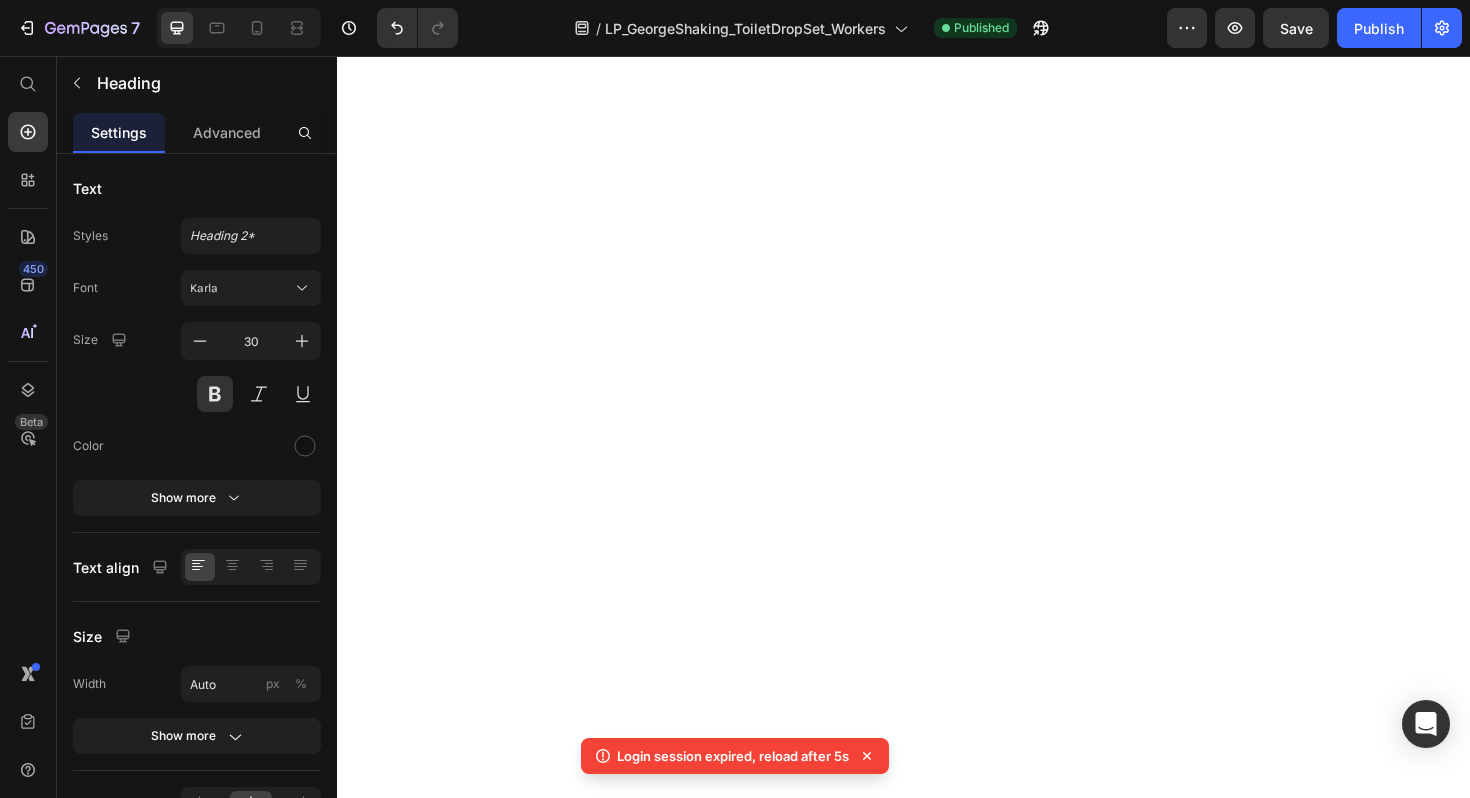 scroll, scrollTop: 0, scrollLeft: 0, axis: both 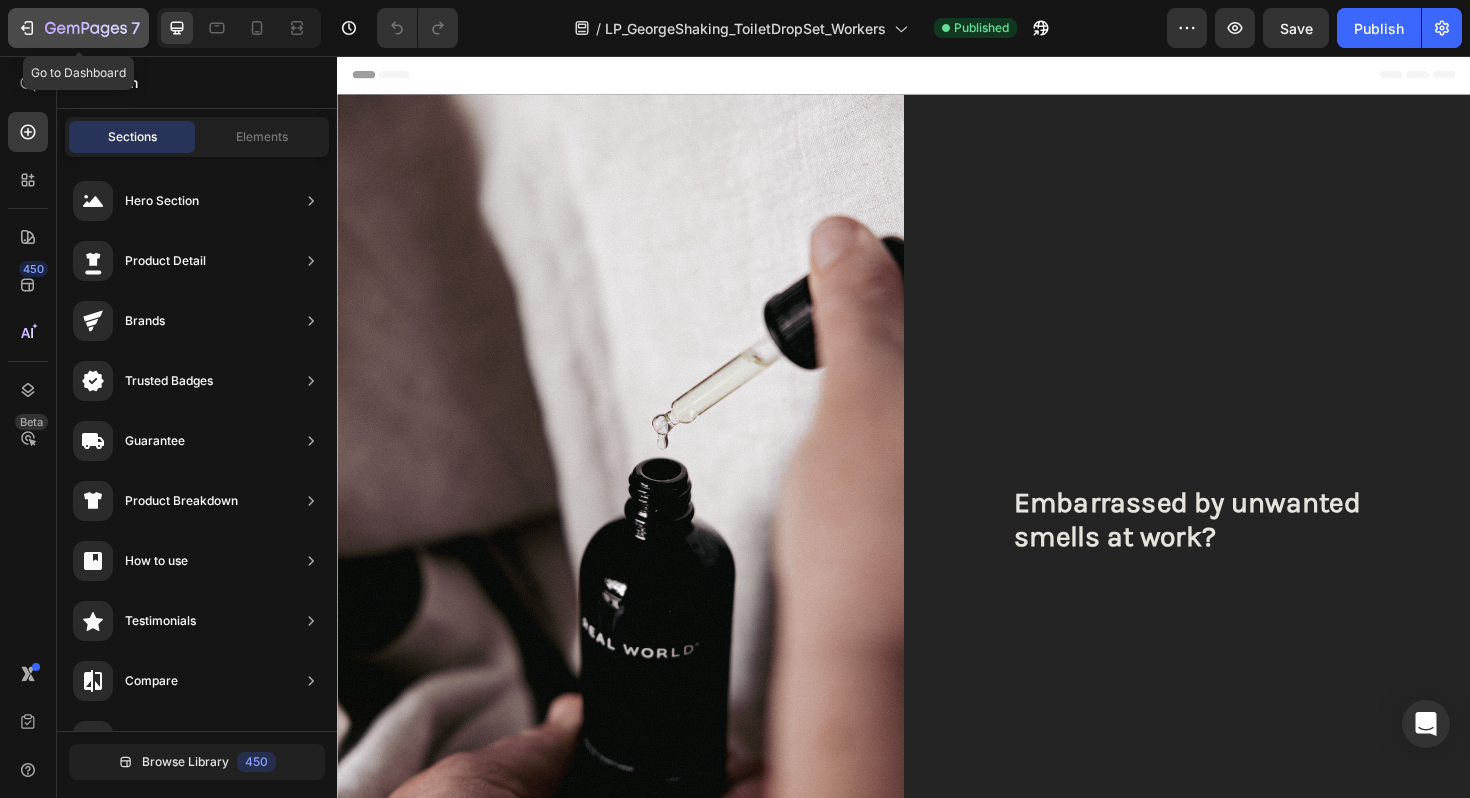click 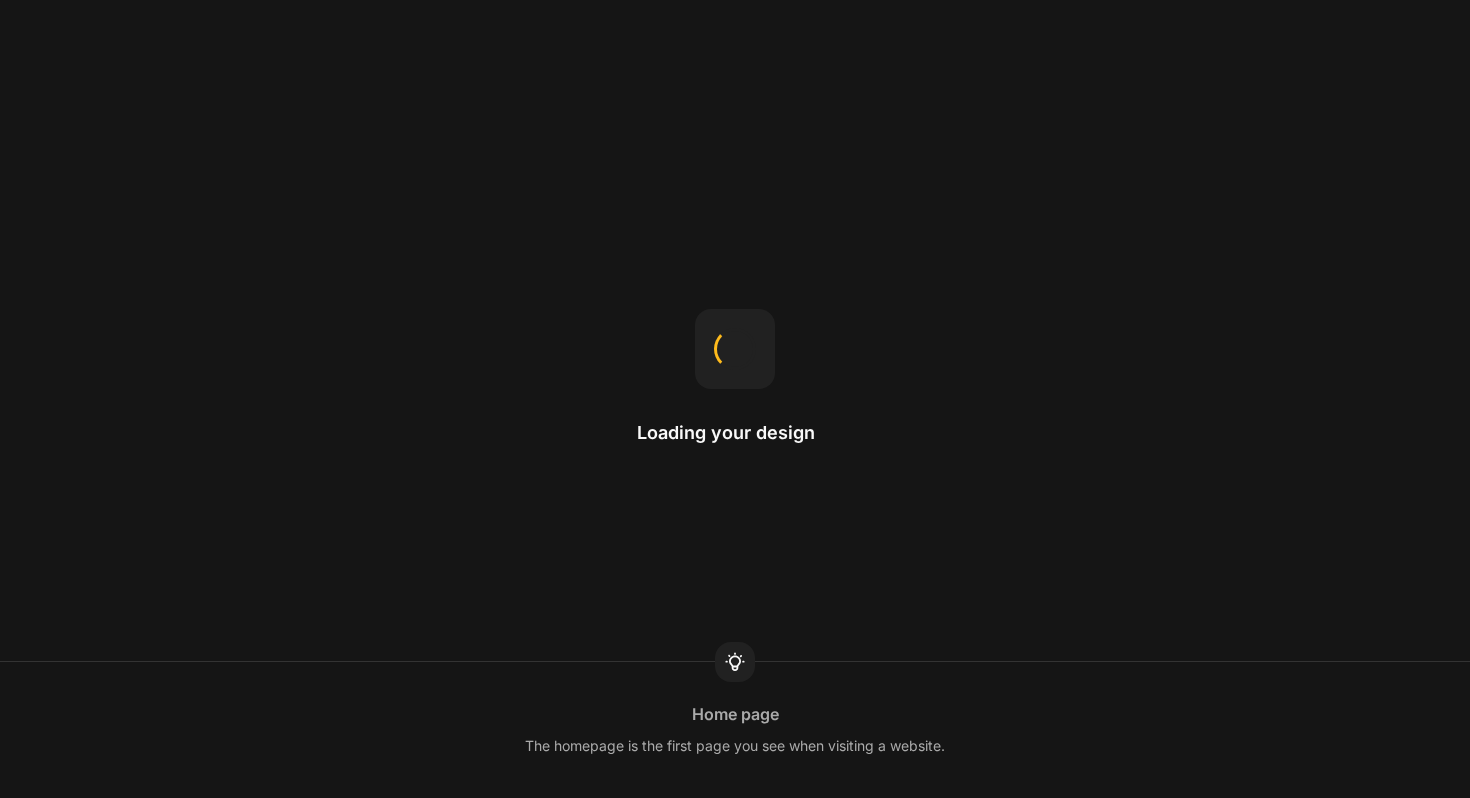 scroll, scrollTop: 0, scrollLeft: 0, axis: both 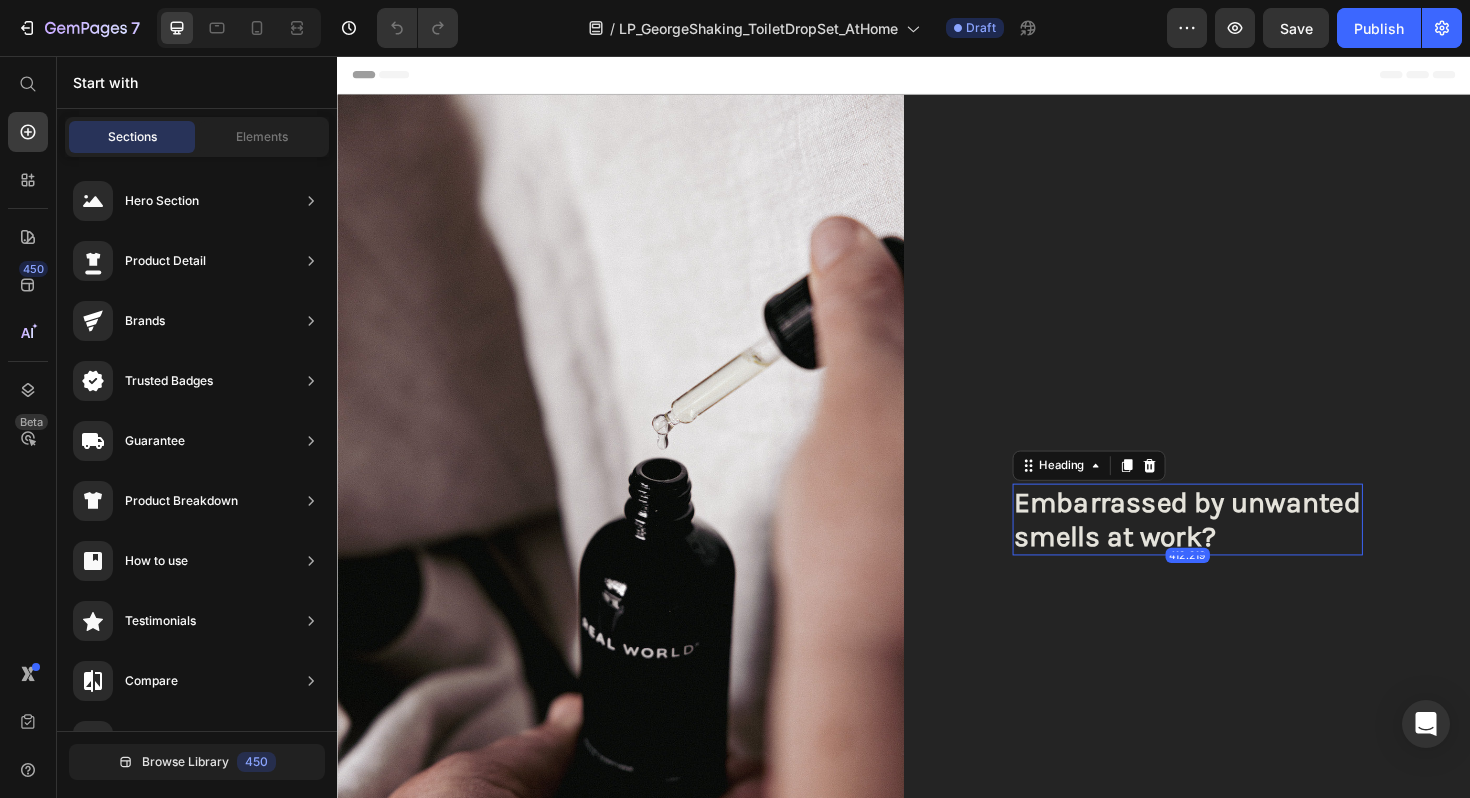 click on "Embarrassed by unwanted  smells at work?" at bounding box center (1237, 547) 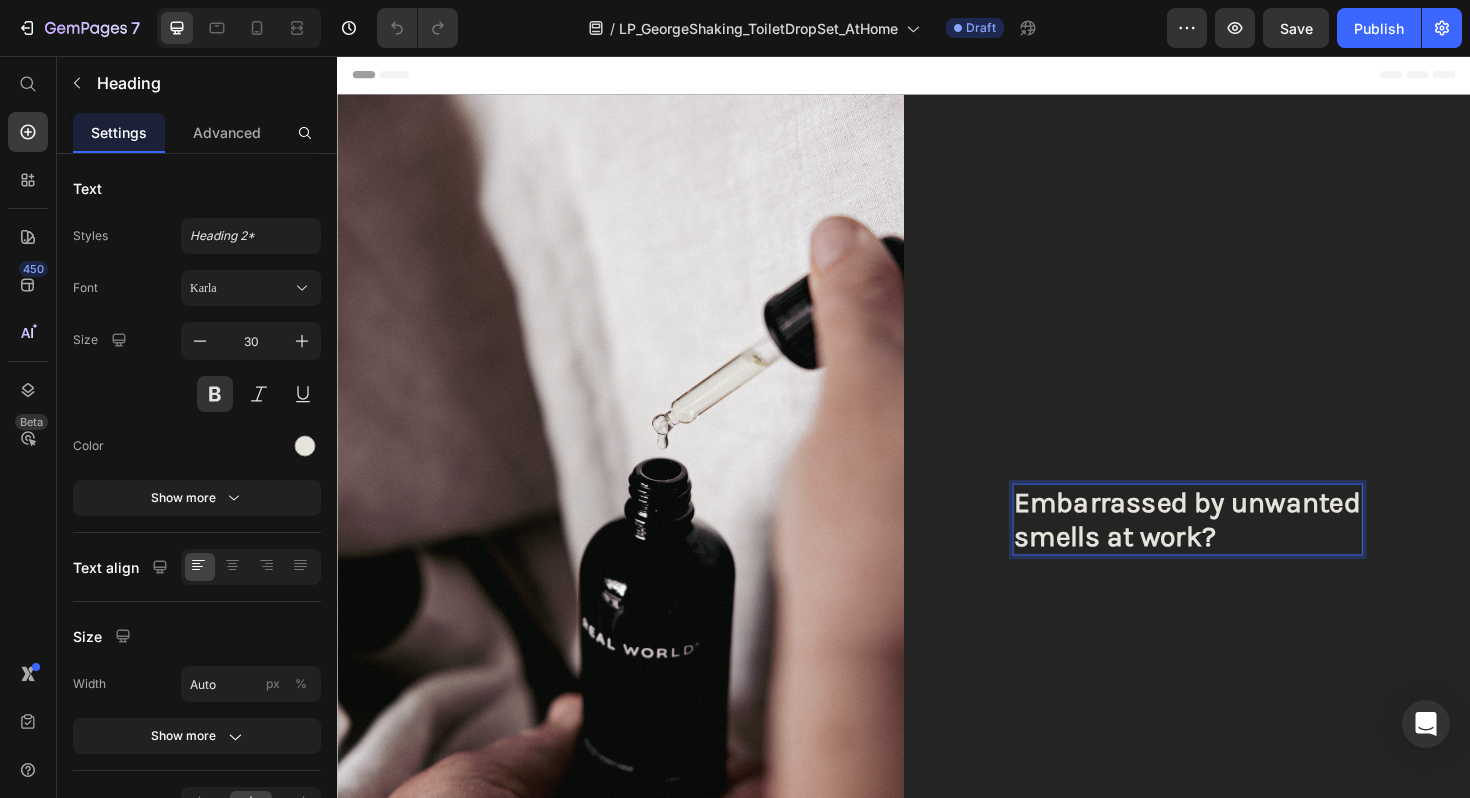 click on "Embarrassed by unwanted  smells at work?" at bounding box center (1237, 547) 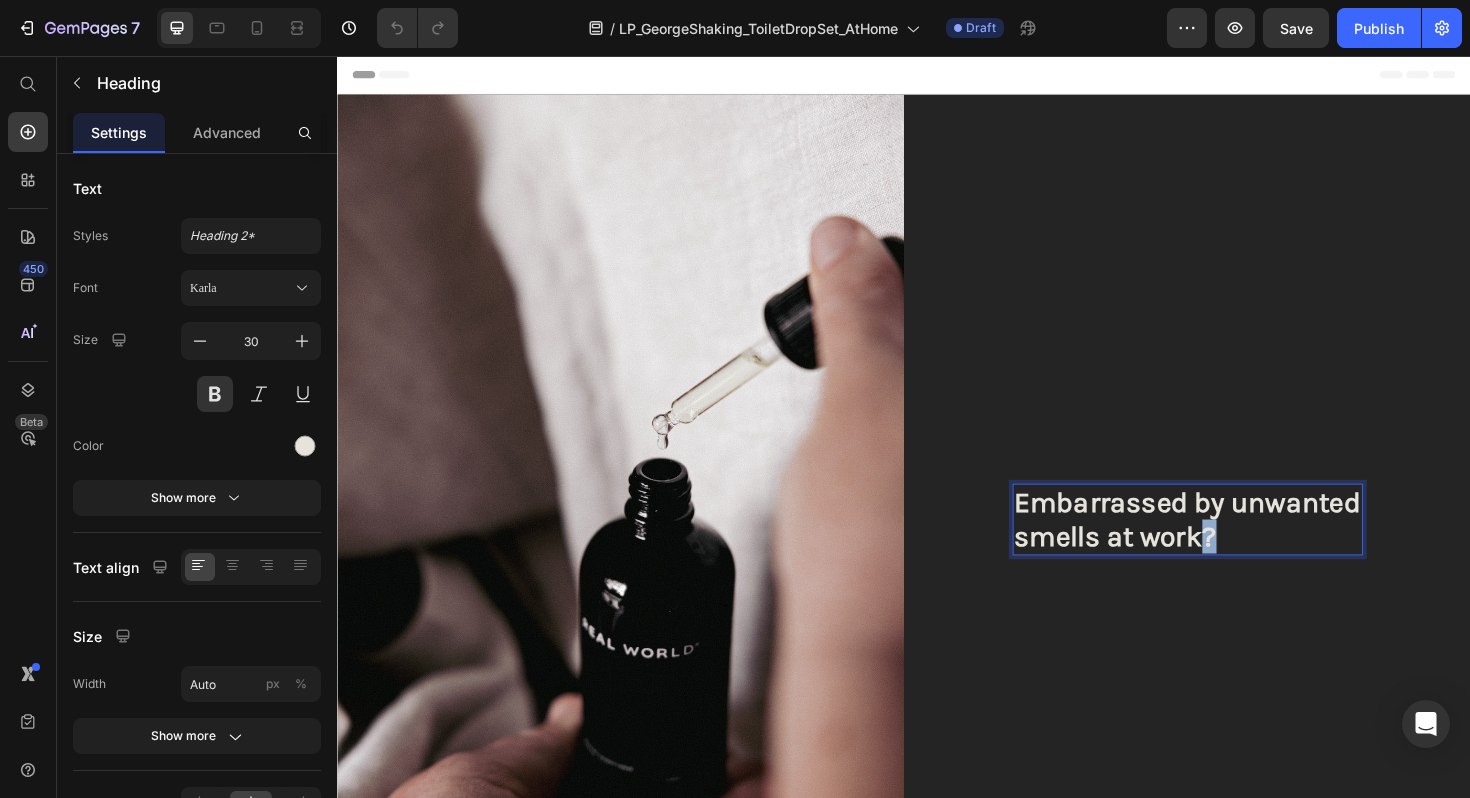 click on "Embarrassed by unwanted  smells at work?" at bounding box center (1237, 547) 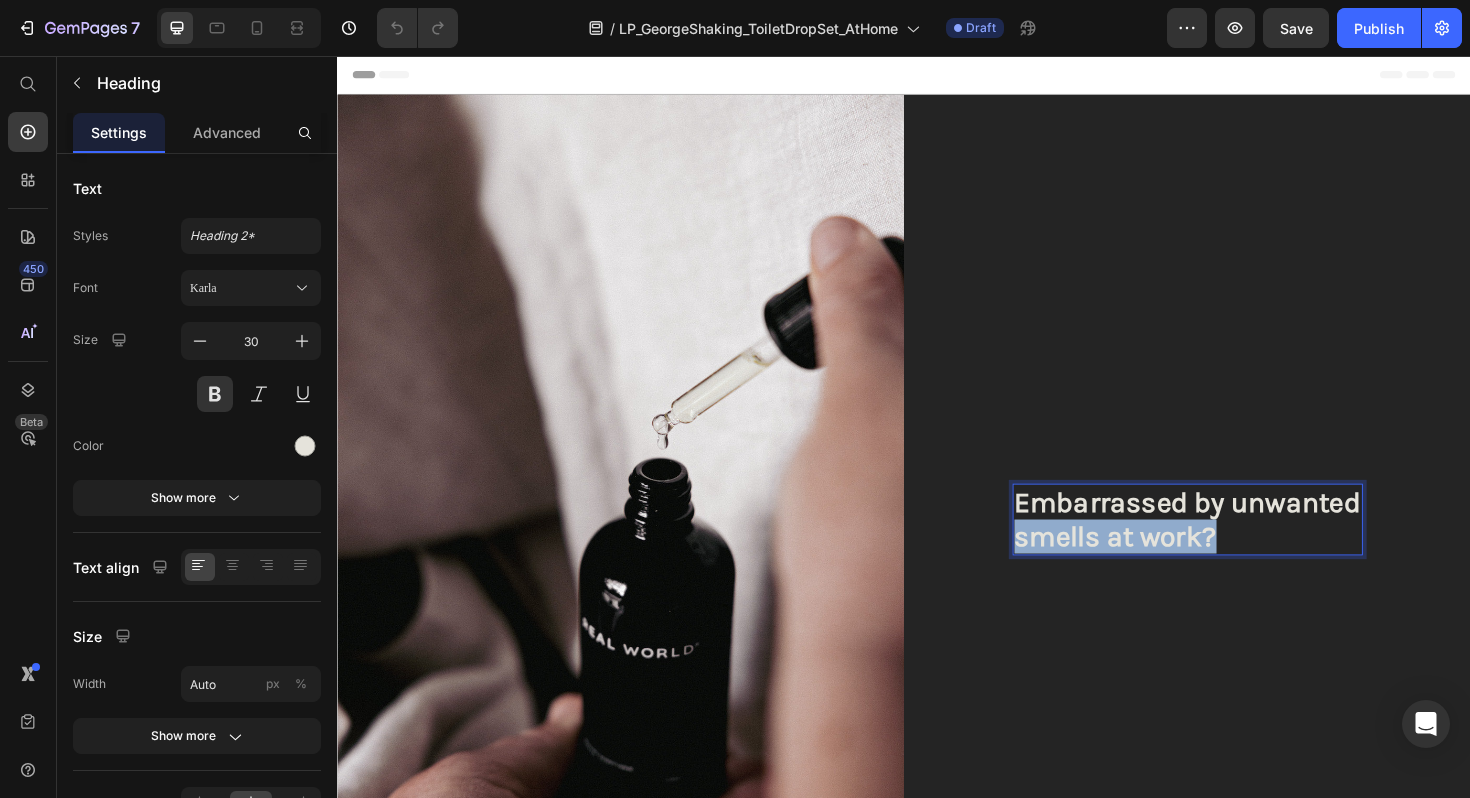 click on "Embarrassed by unwanted  smells at work?" at bounding box center (1237, 547) 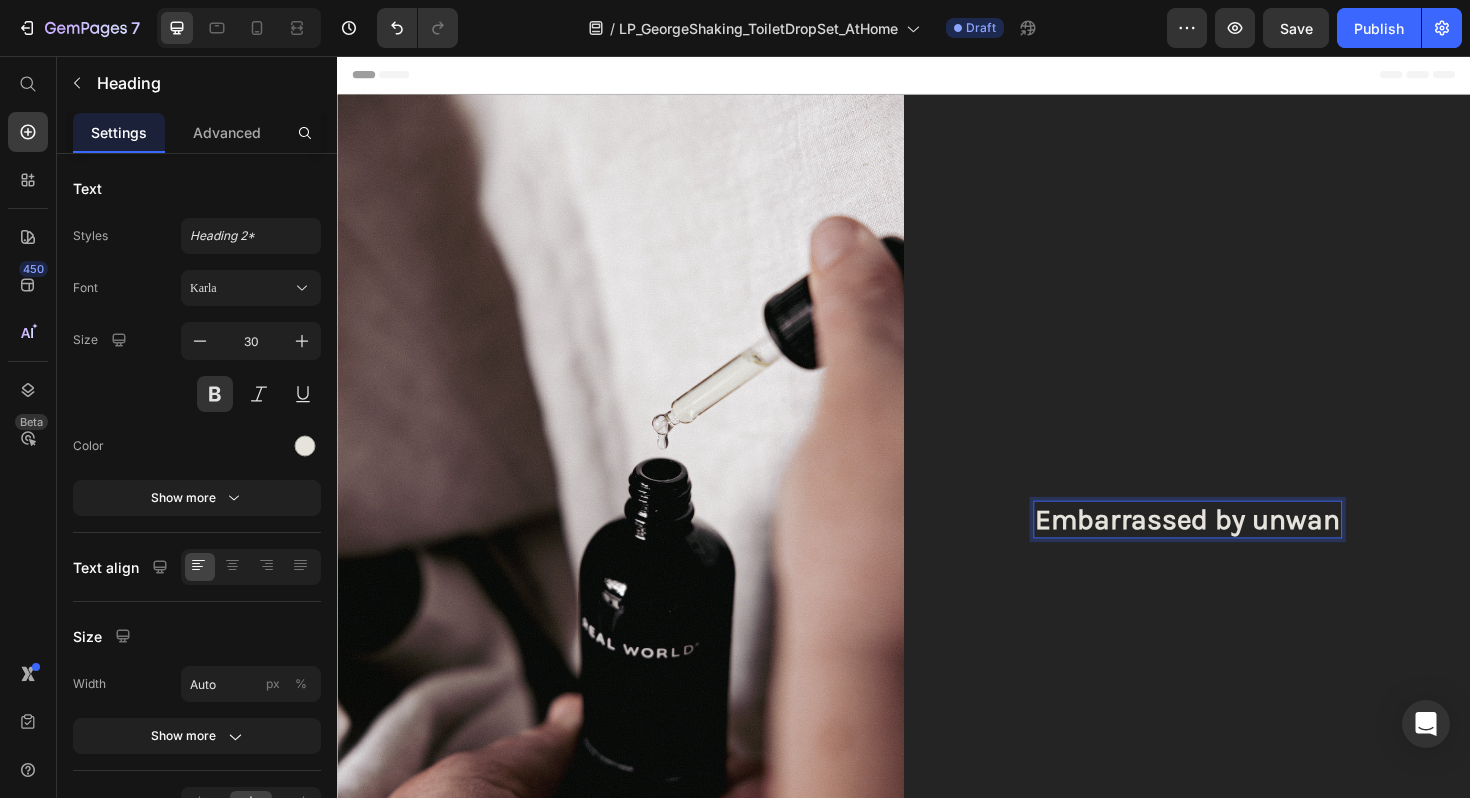 click on "Embarrassed by unwan" at bounding box center (1237, 547) 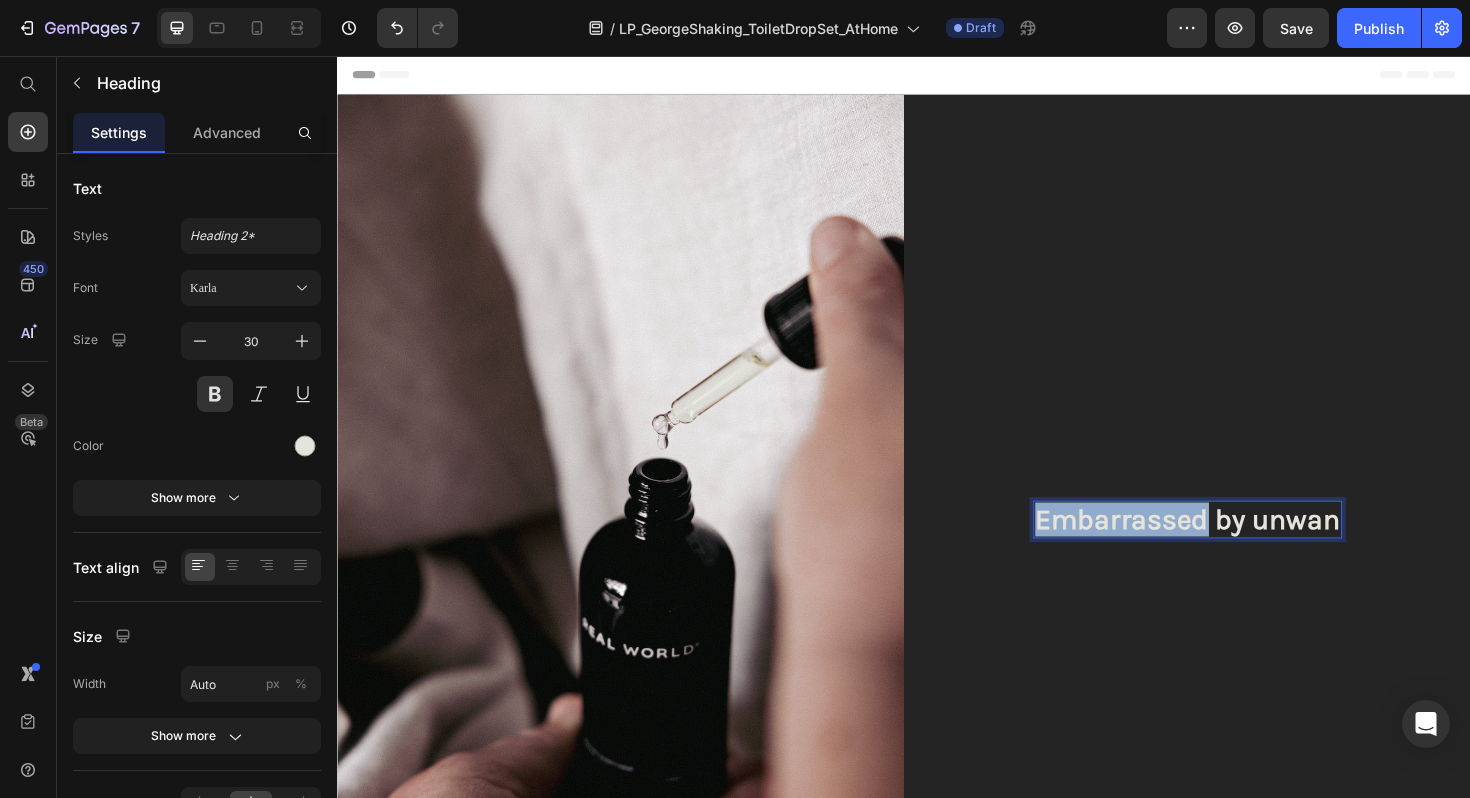 click on "Embarrassed by unwan" at bounding box center (1237, 547) 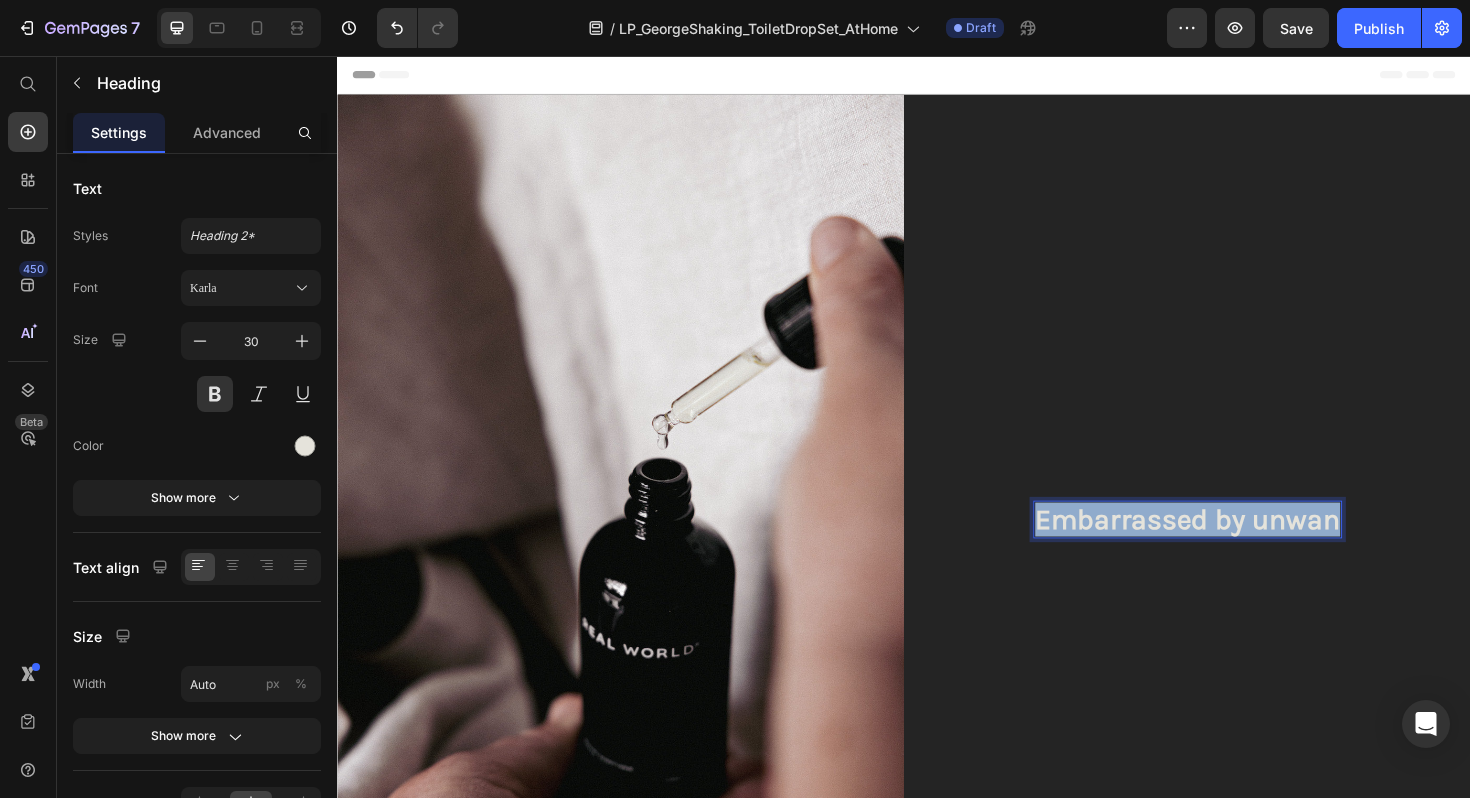 click on "Embarrassed by unwan" at bounding box center (1237, 547) 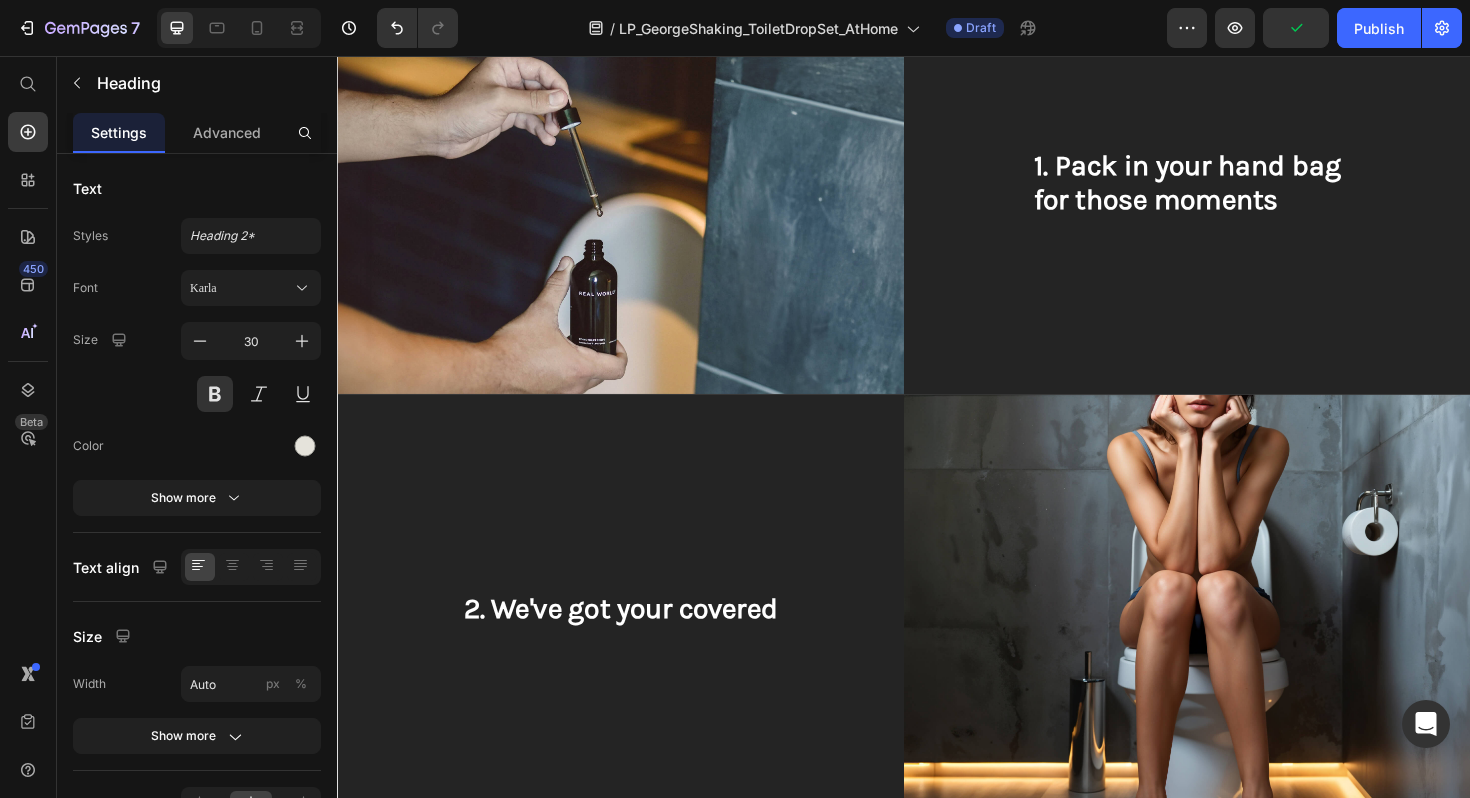 scroll, scrollTop: 2153, scrollLeft: 0, axis: vertical 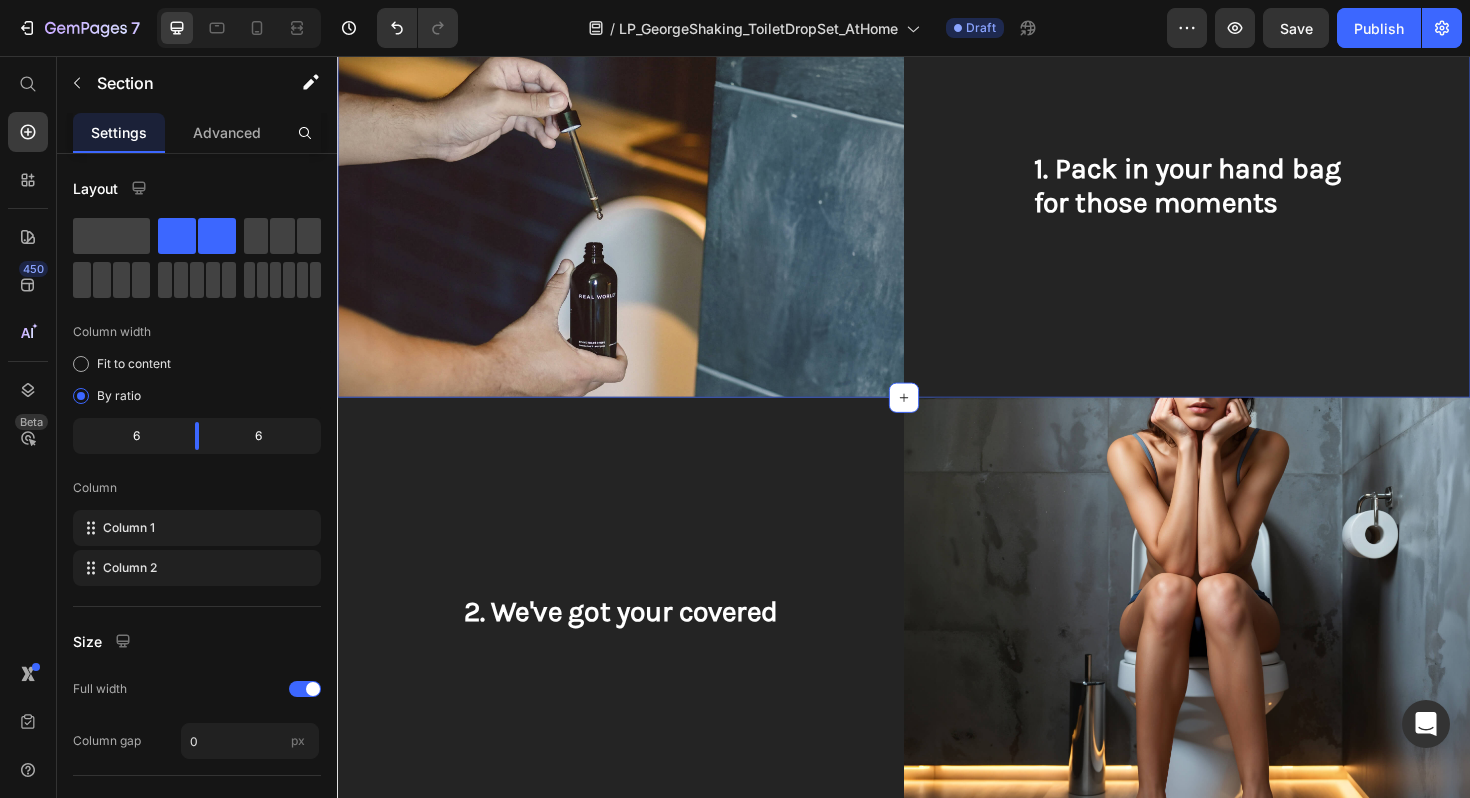 click on "1. Pack in your hand bag     for those moments Heading" at bounding box center (1237, 192) 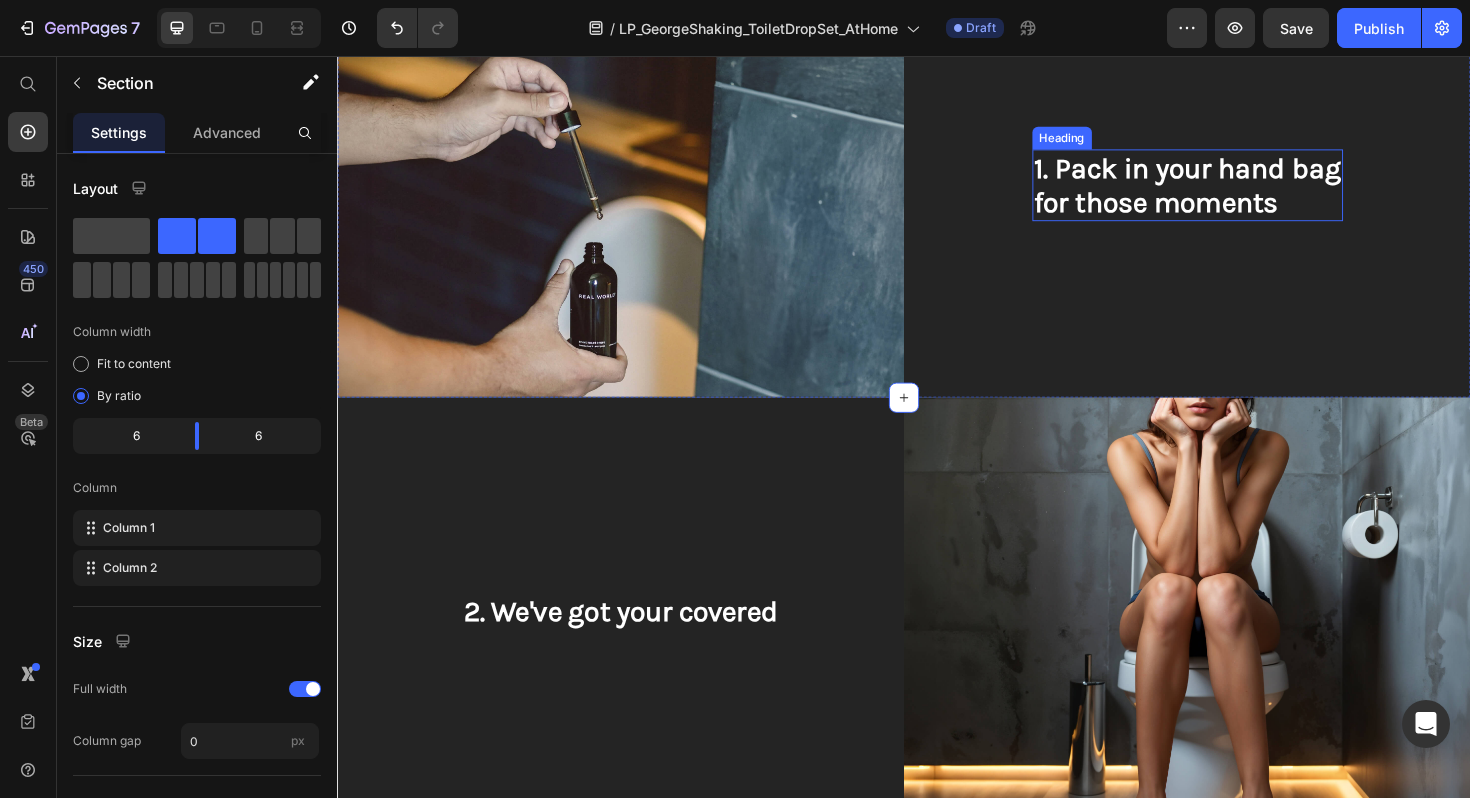 click on "1. Pack in your hand bag" at bounding box center (1237, 175) 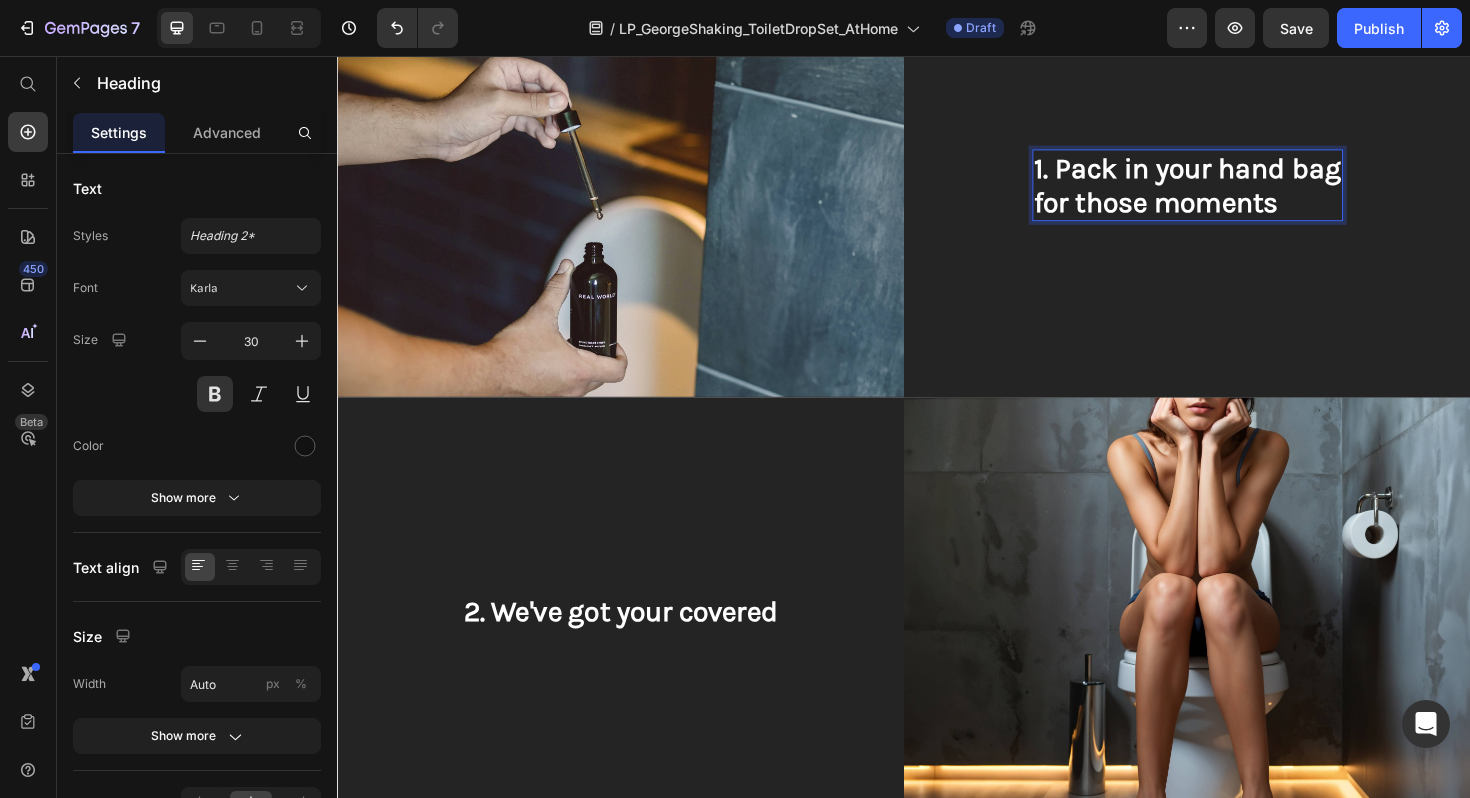 click on "for those moments" at bounding box center [1204, 211] 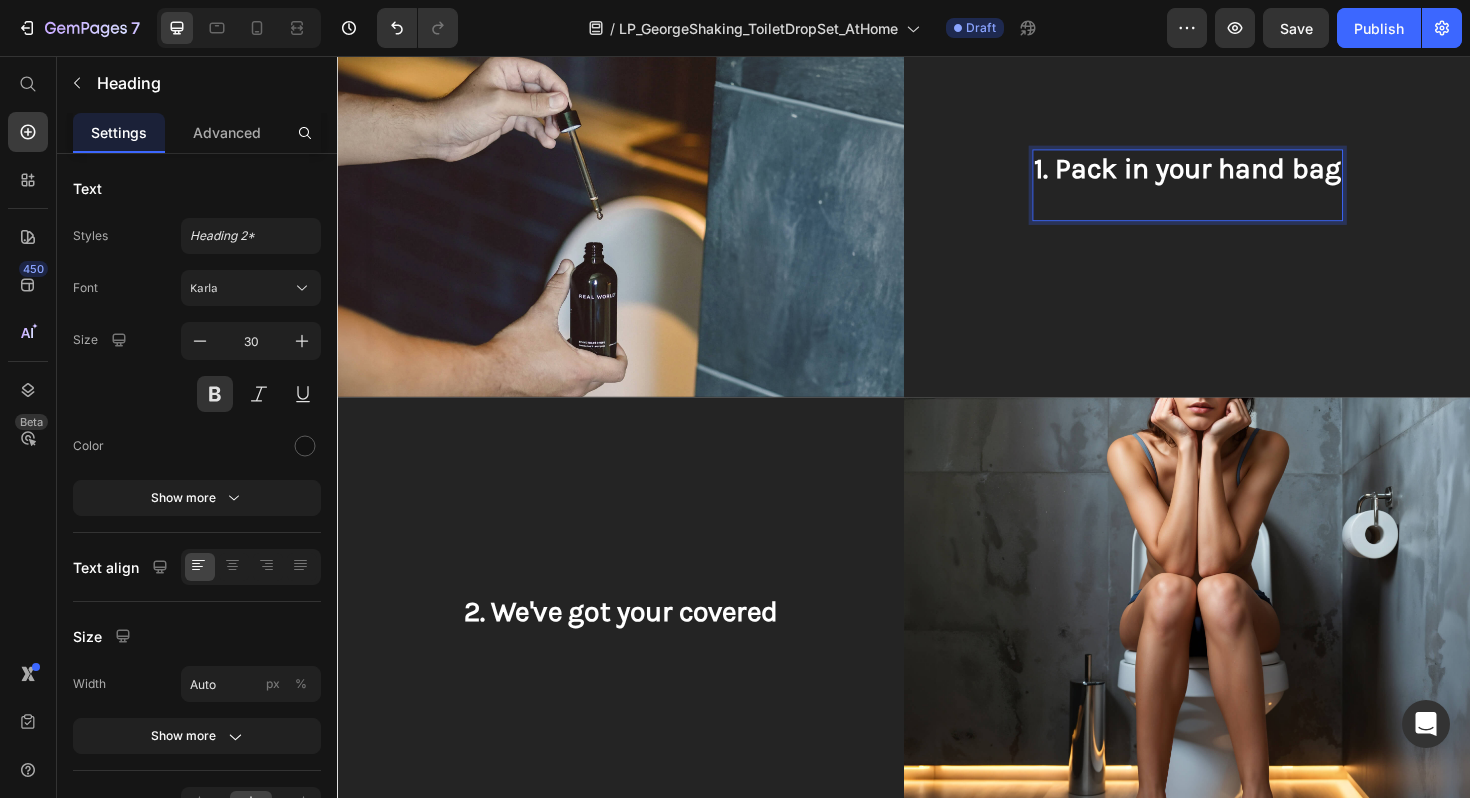 click on "1. Pack in your hand bag" at bounding box center (1237, 175) 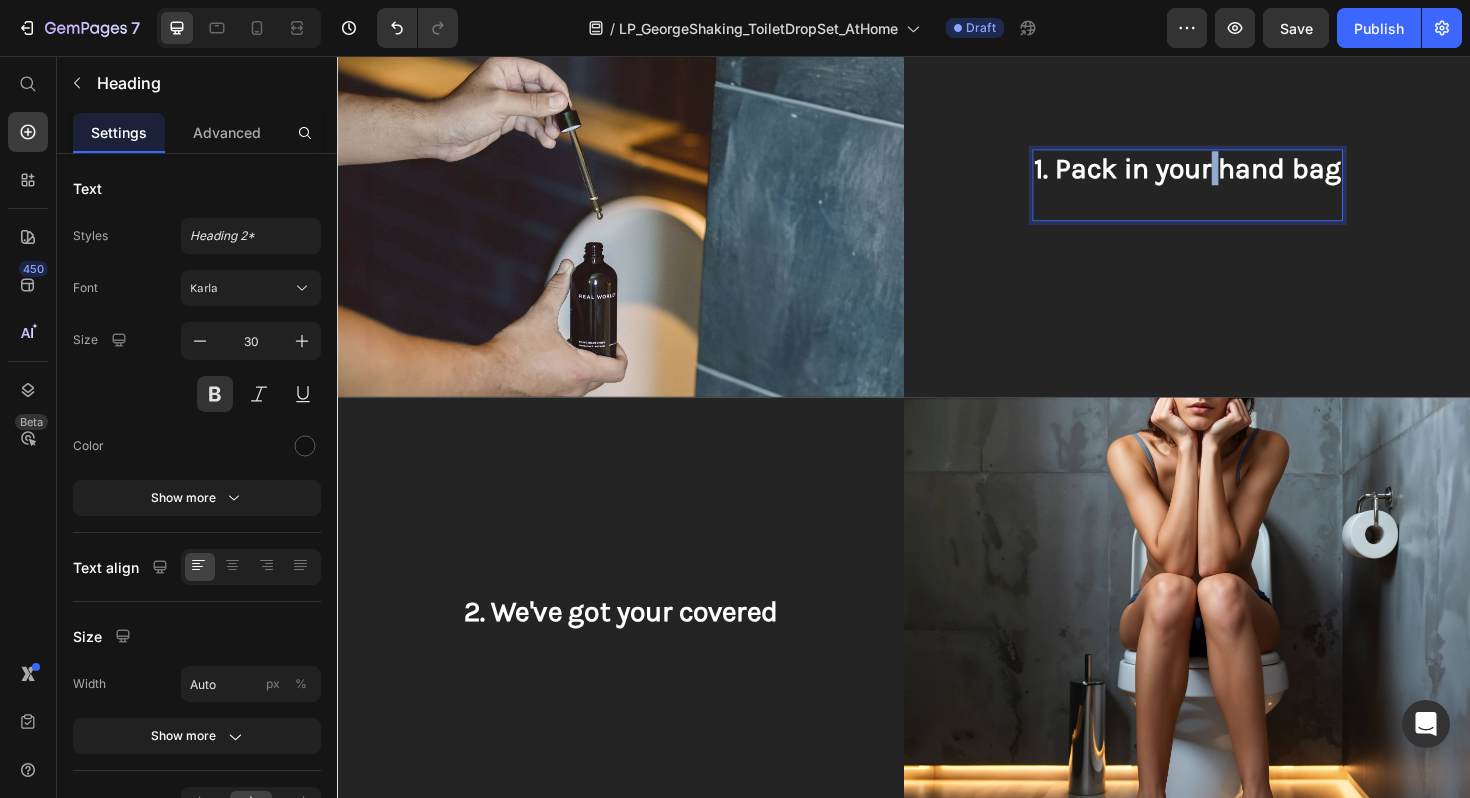 click on "1. Pack in your hand bag" at bounding box center [1237, 175] 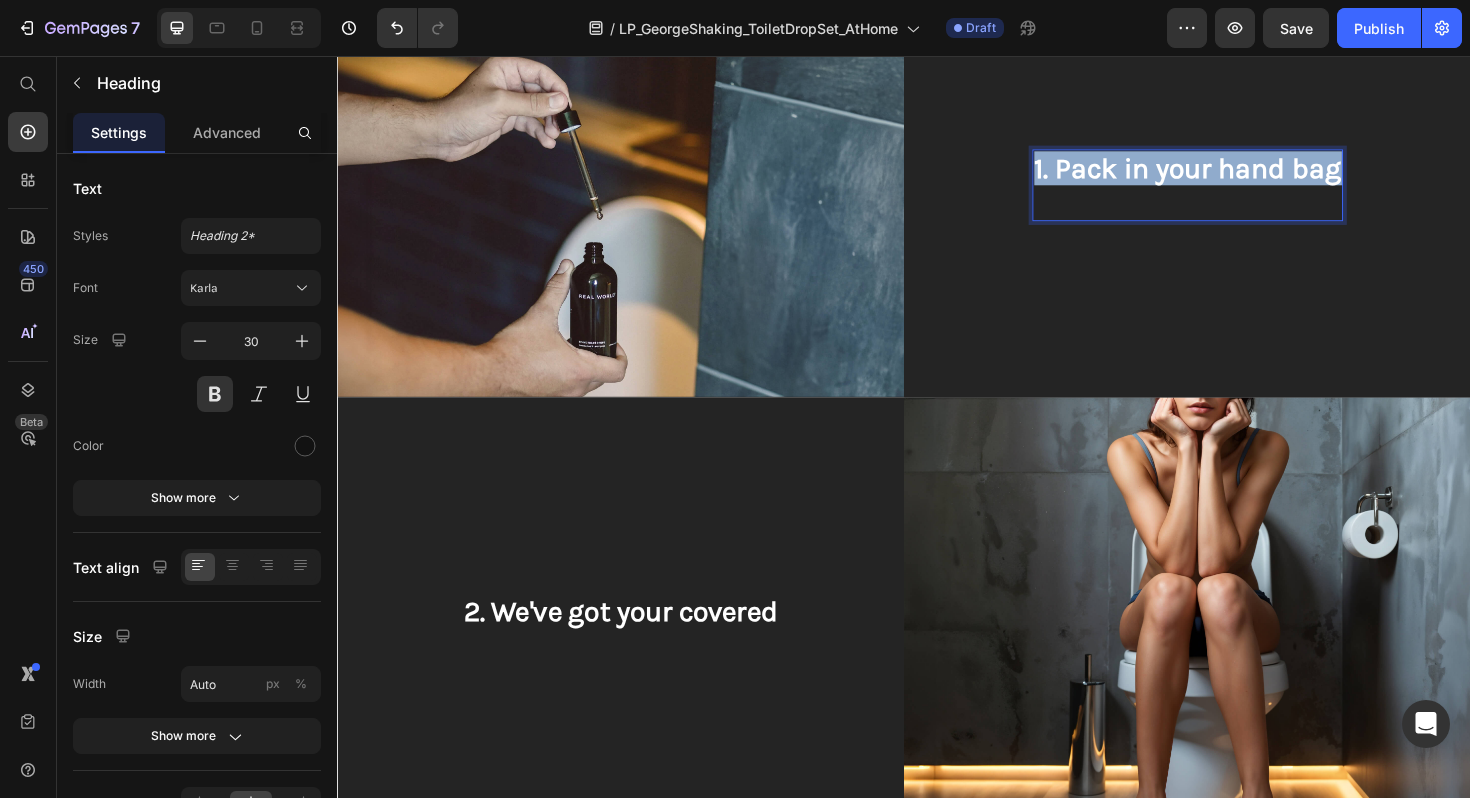 click on "1. Pack in your hand bag" at bounding box center [1237, 175] 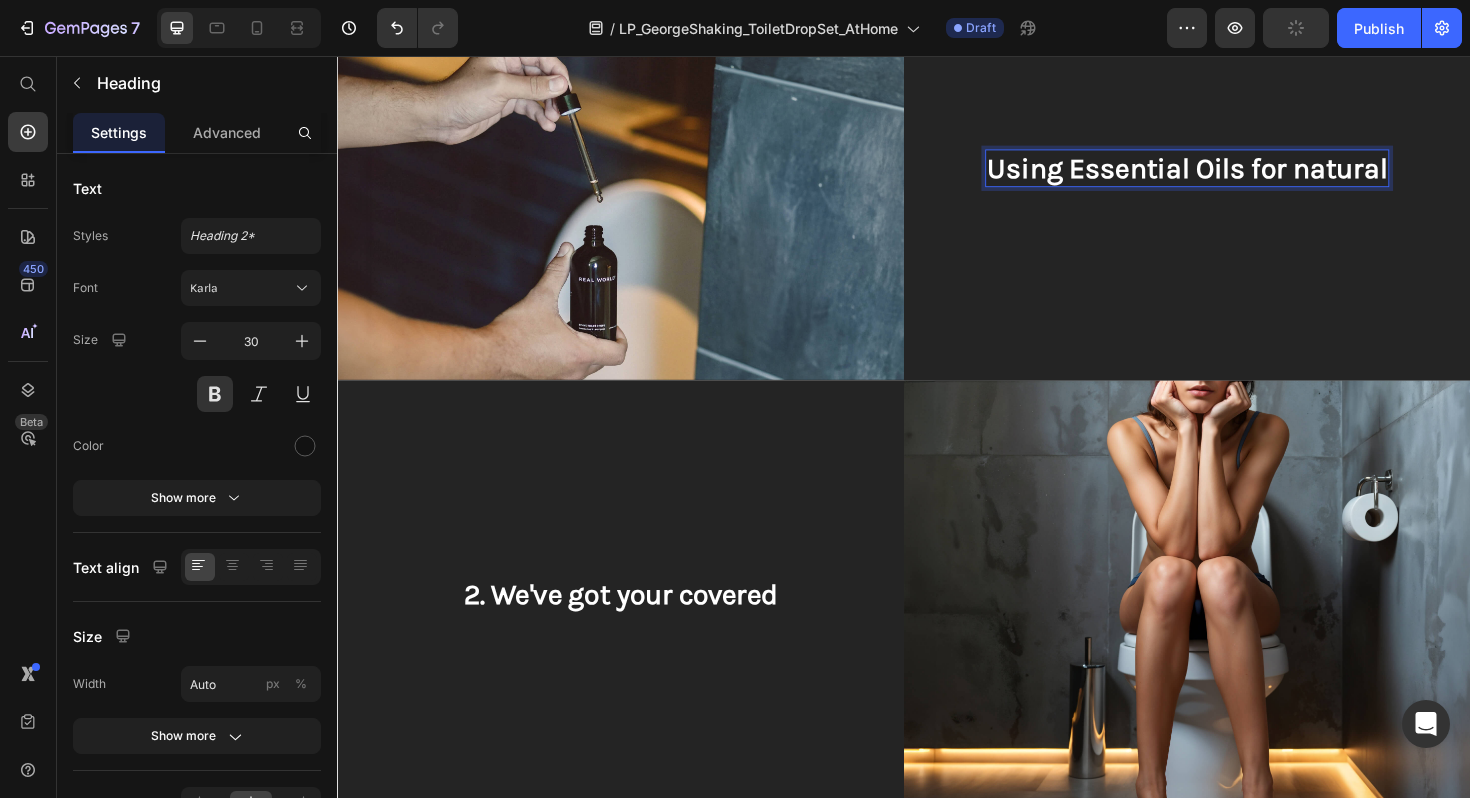 scroll, scrollTop: 2153, scrollLeft: 0, axis: vertical 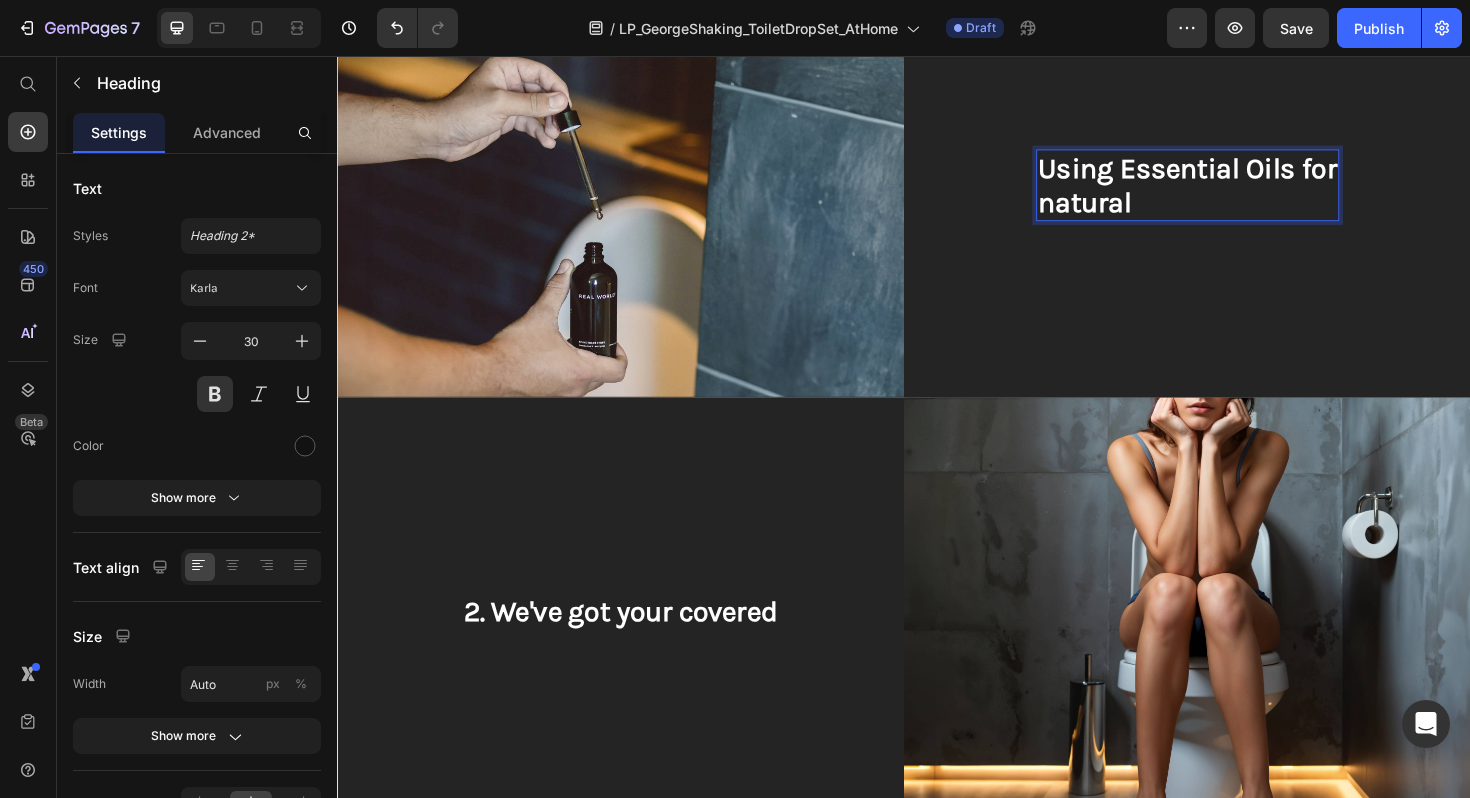 click on "Using Essential Oils for  natural" at bounding box center (1237, 193) 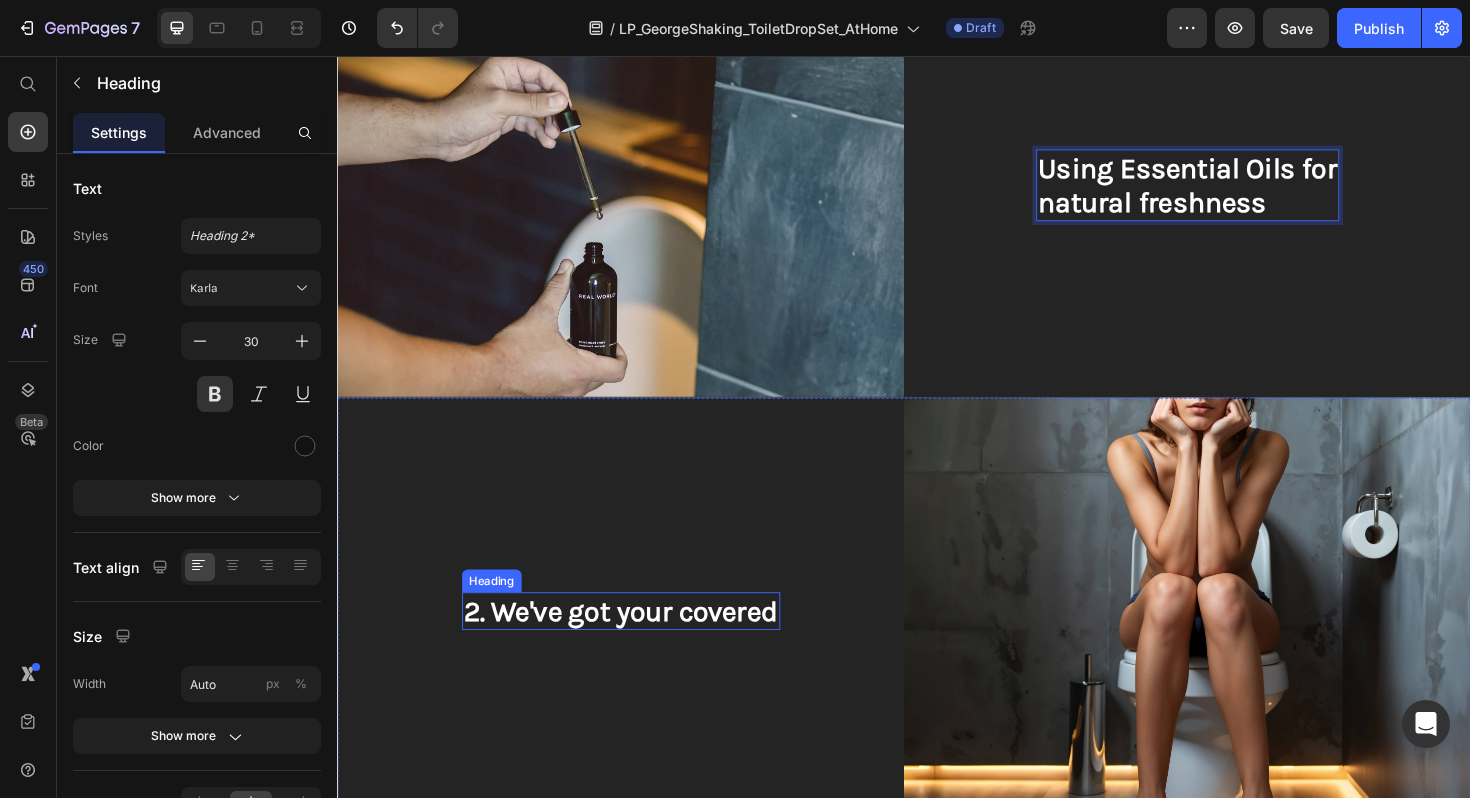 click on "2. We've got your covered" at bounding box center (637, 644) 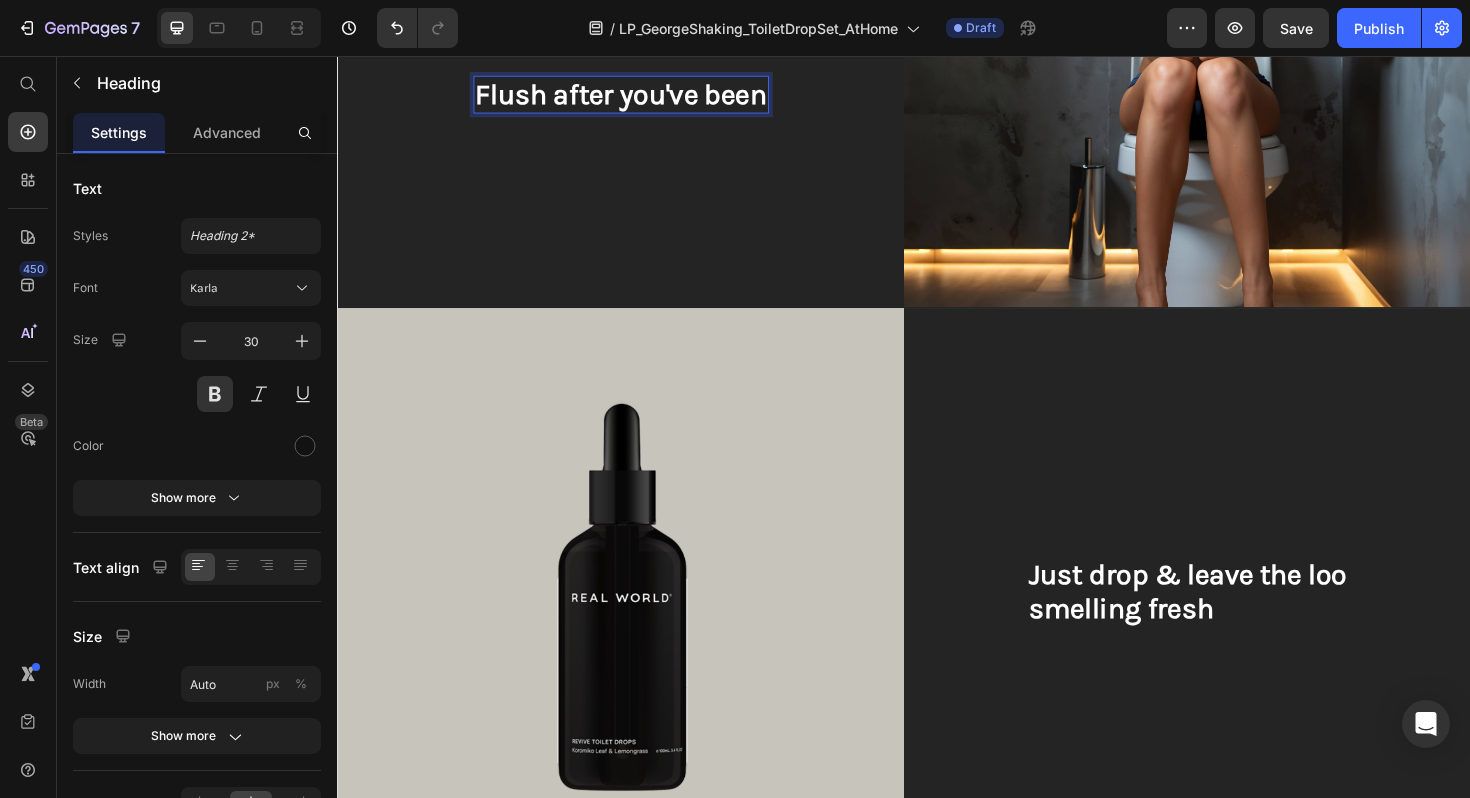scroll, scrollTop: 2705, scrollLeft: 0, axis: vertical 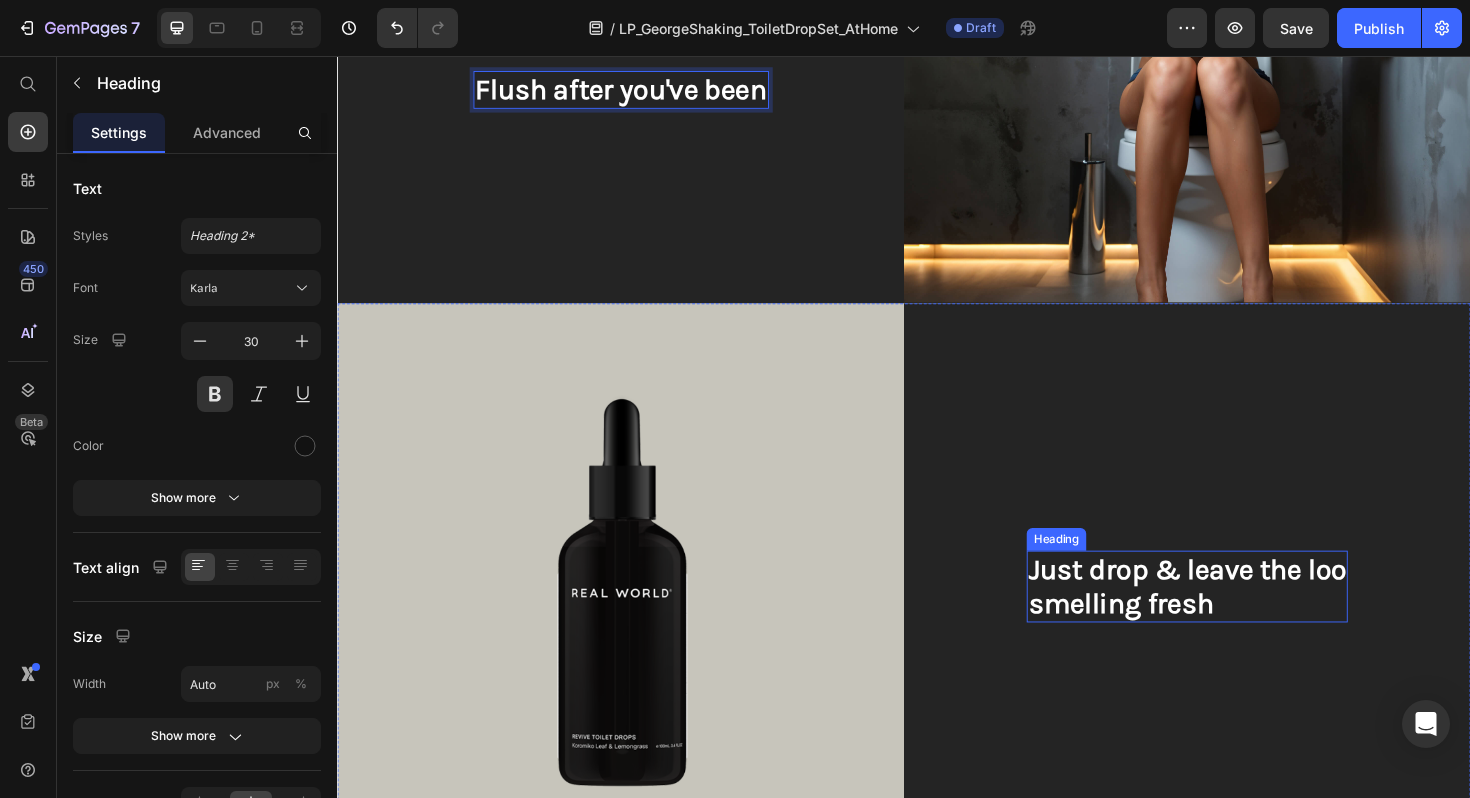 click on "smelling fresh" at bounding box center [1167, 636] 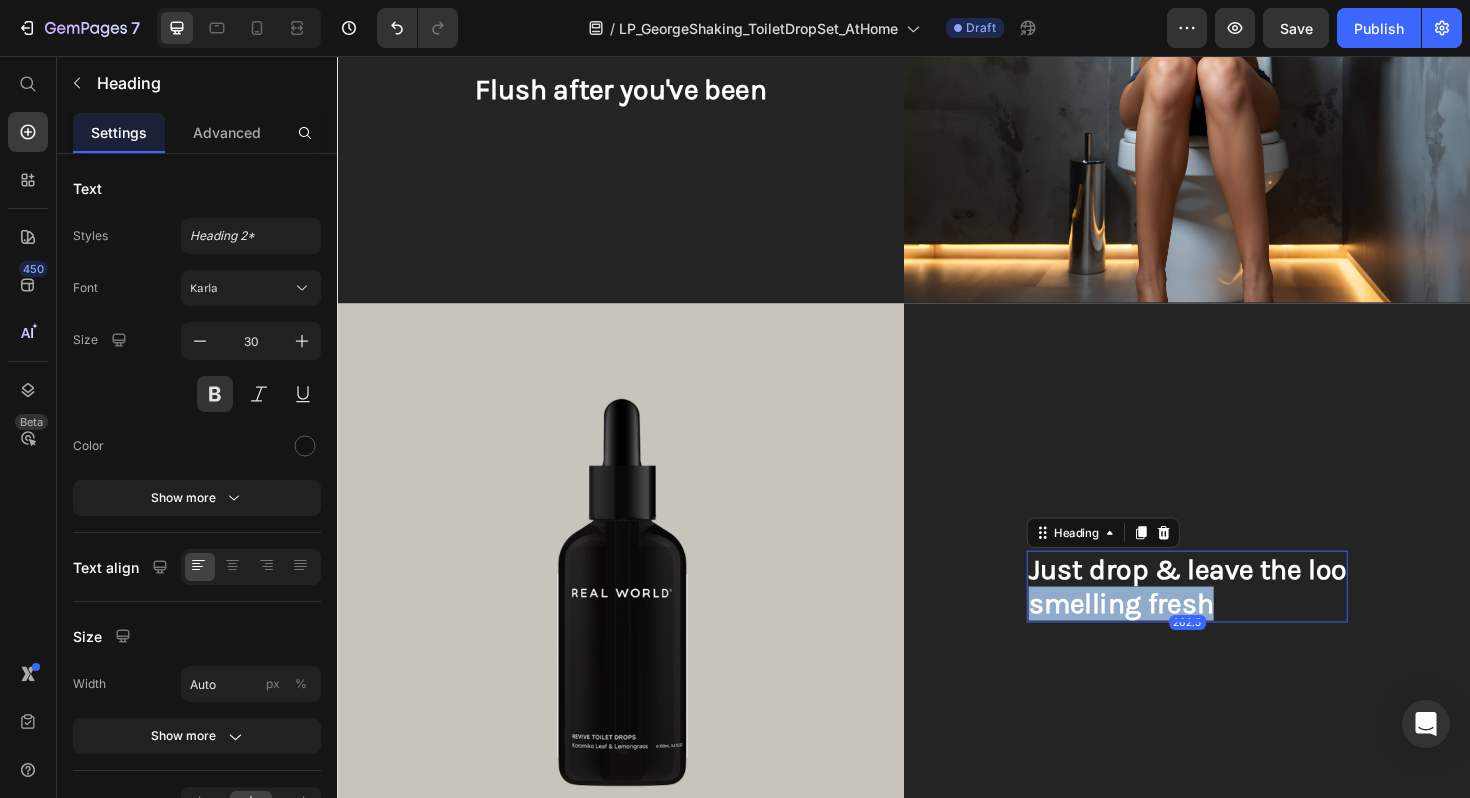 click on "smelling fresh" at bounding box center (1167, 636) 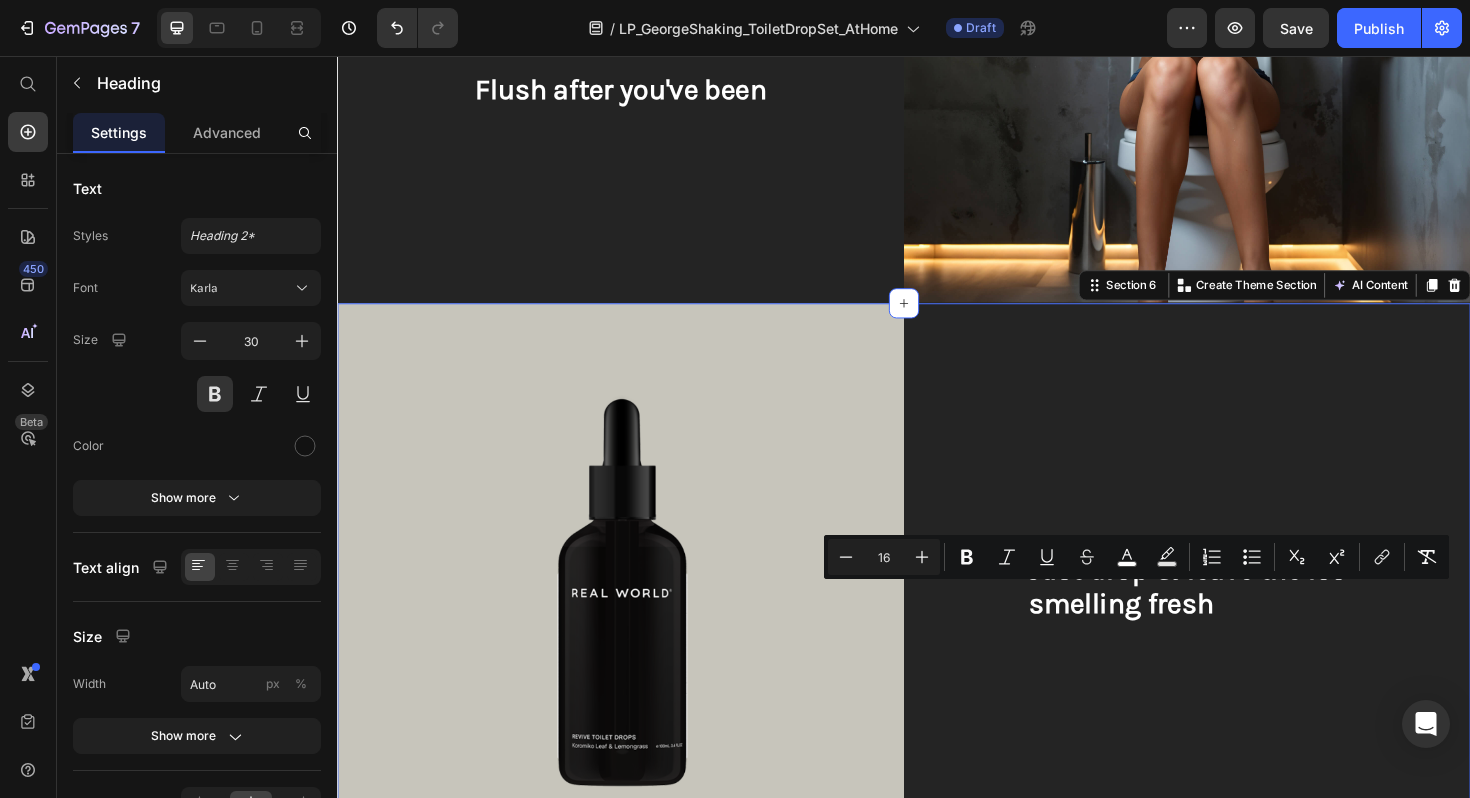 click on "⁠⁠⁠⁠⁠⁠⁠ Just drop & leave the loo smelling fresh Heading" at bounding box center [1237, 618] 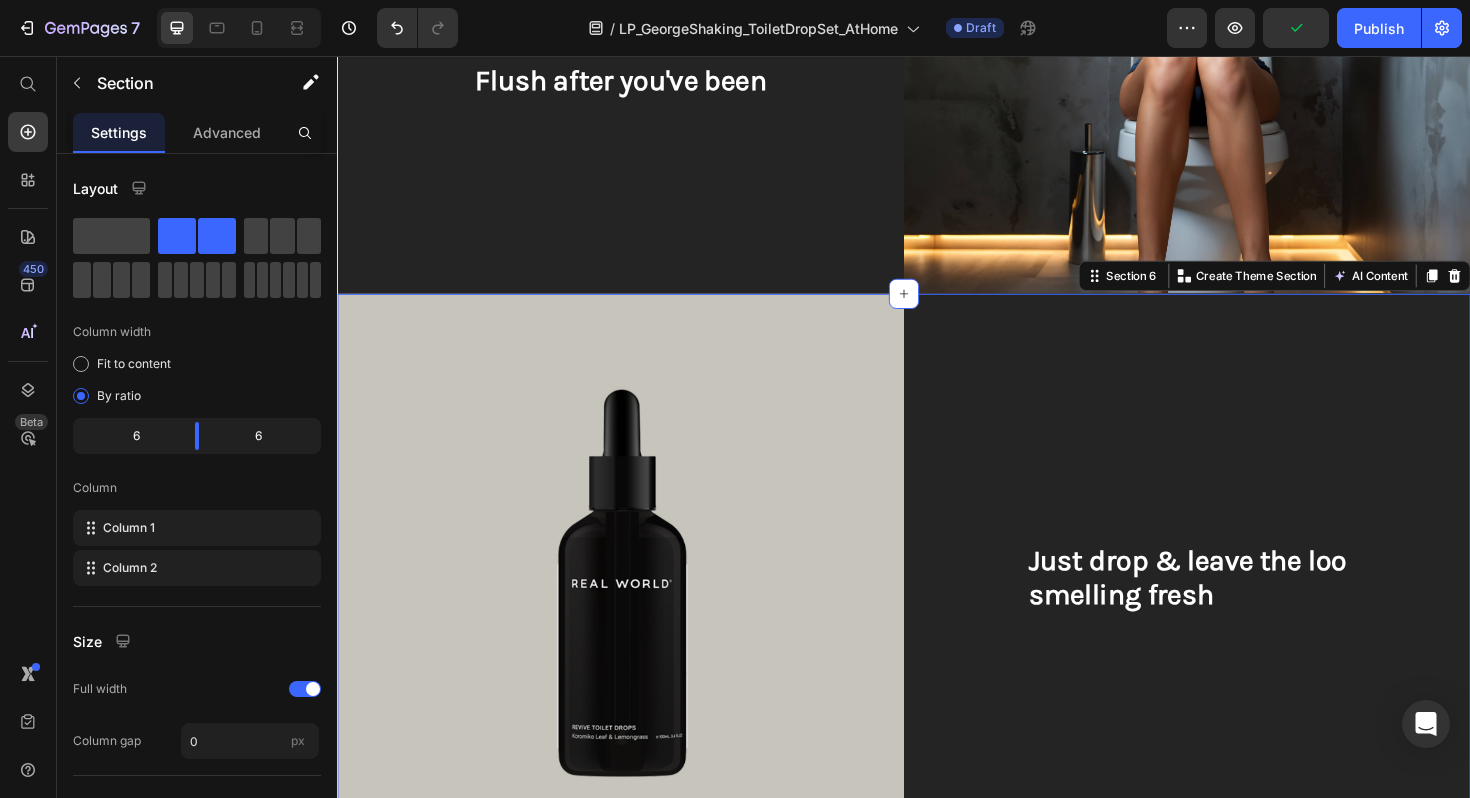 scroll, scrollTop: 2693, scrollLeft: 0, axis: vertical 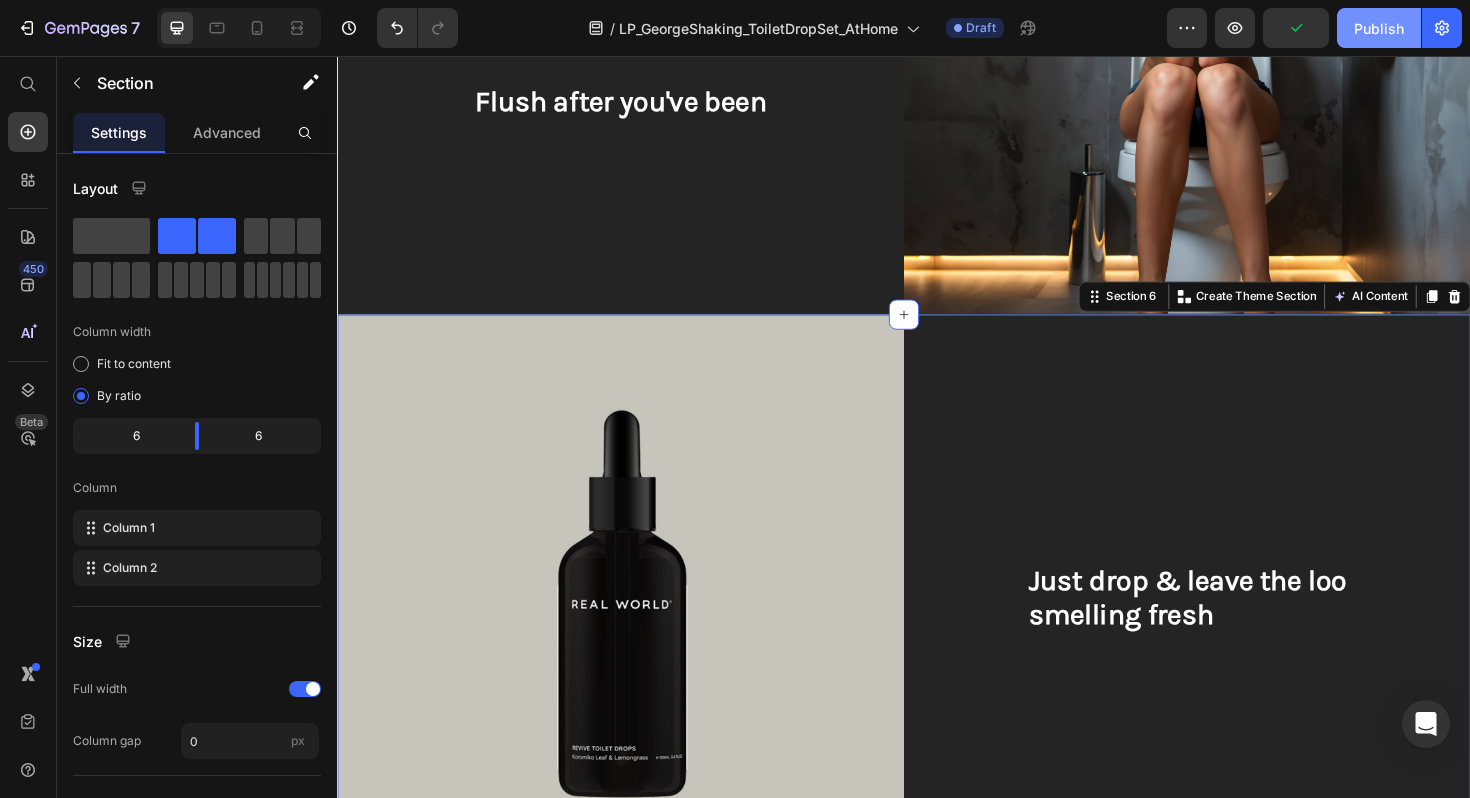 click on "Publish" at bounding box center [1379, 28] 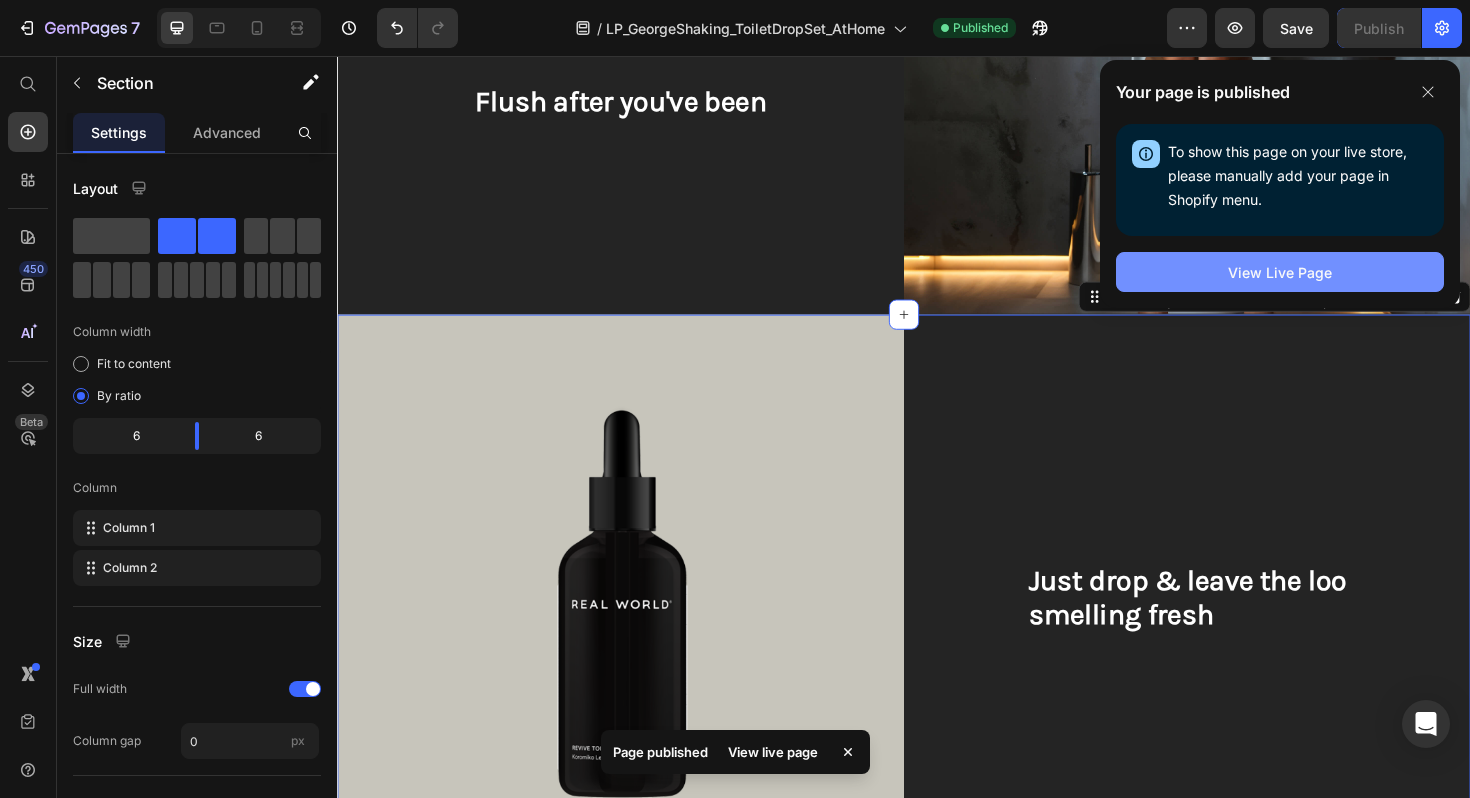 click on "View Live Page" at bounding box center [1280, 272] 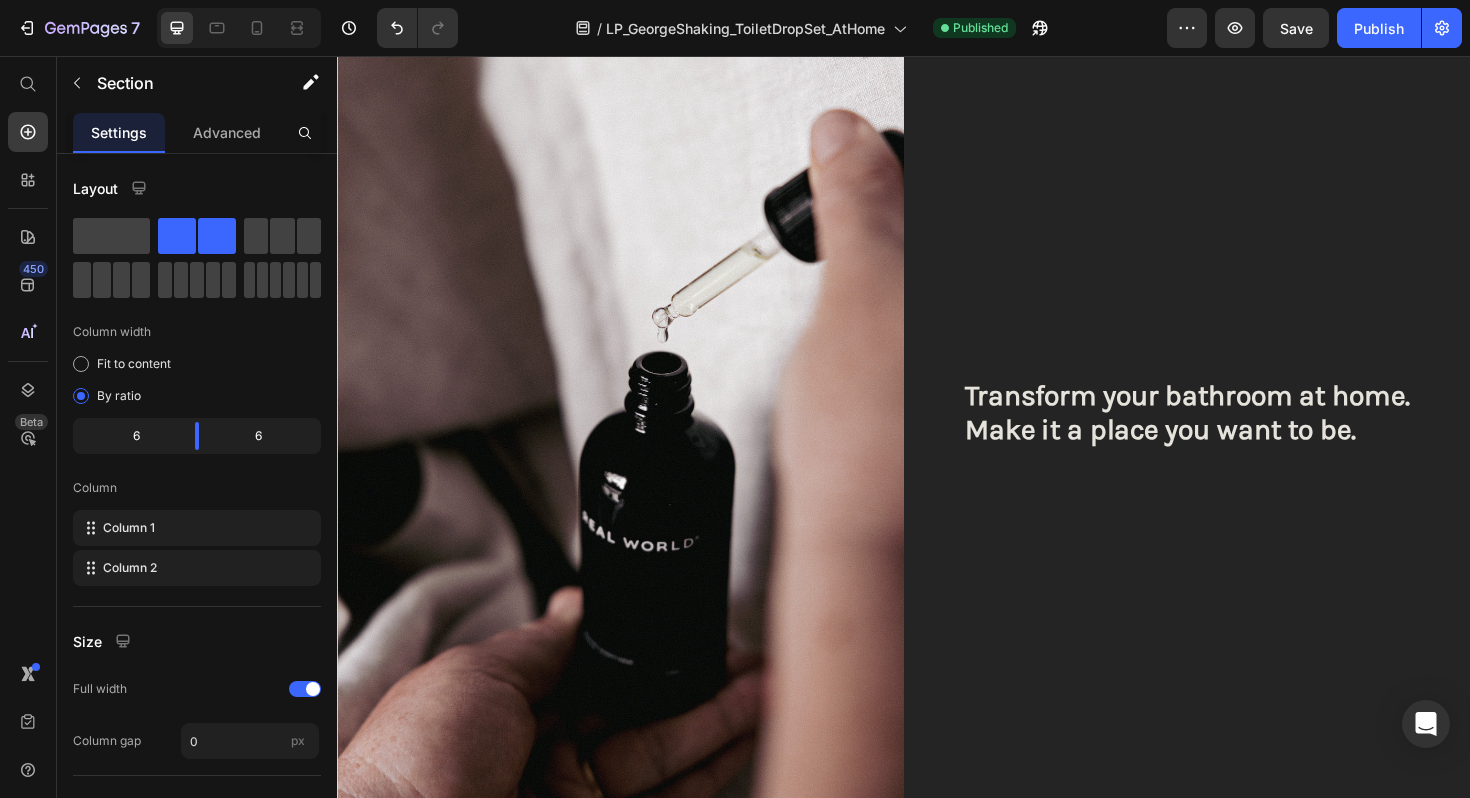 scroll, scrollTop: 0, scrollLeft: 0, axis: both 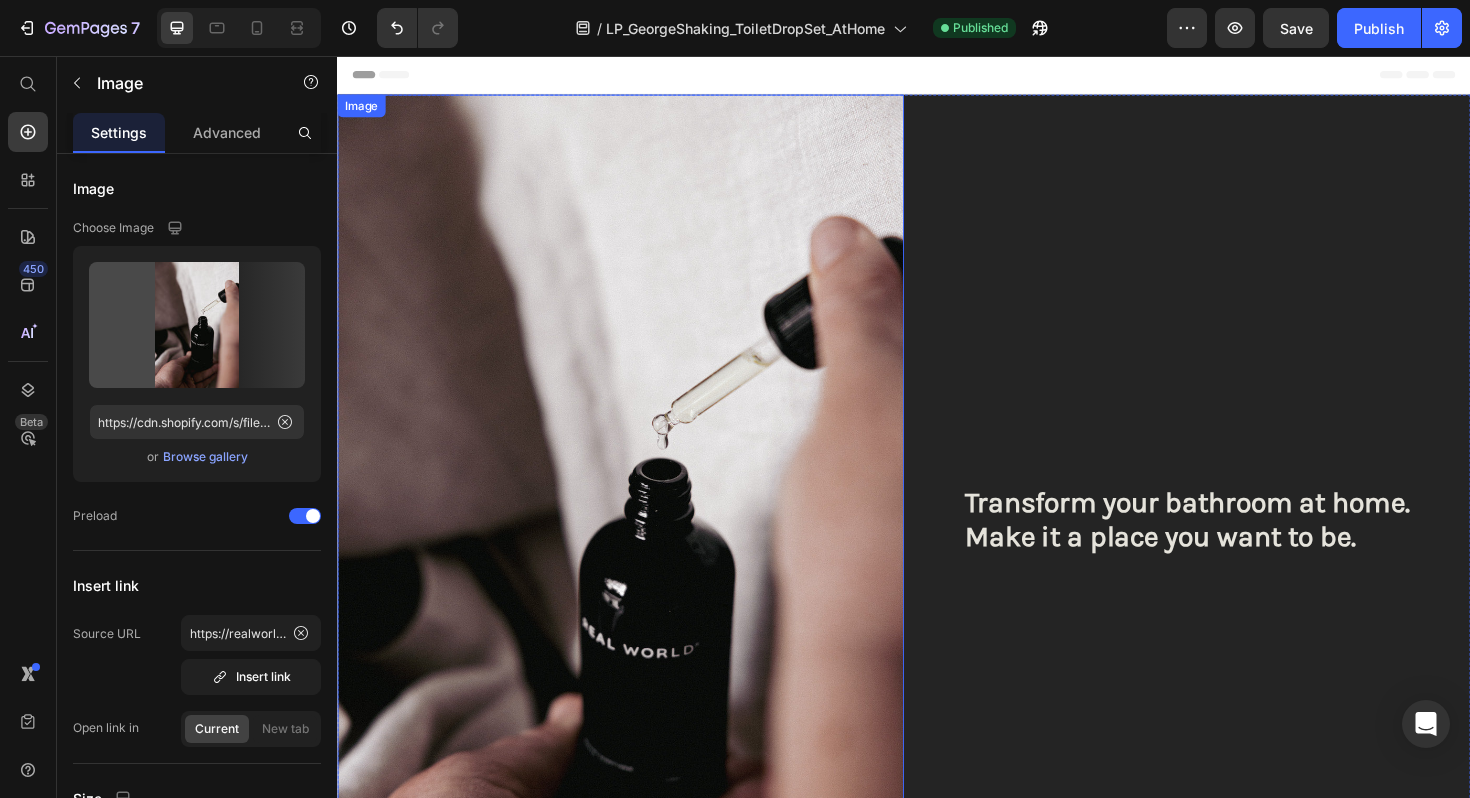 click at bounding box center (637, 546) 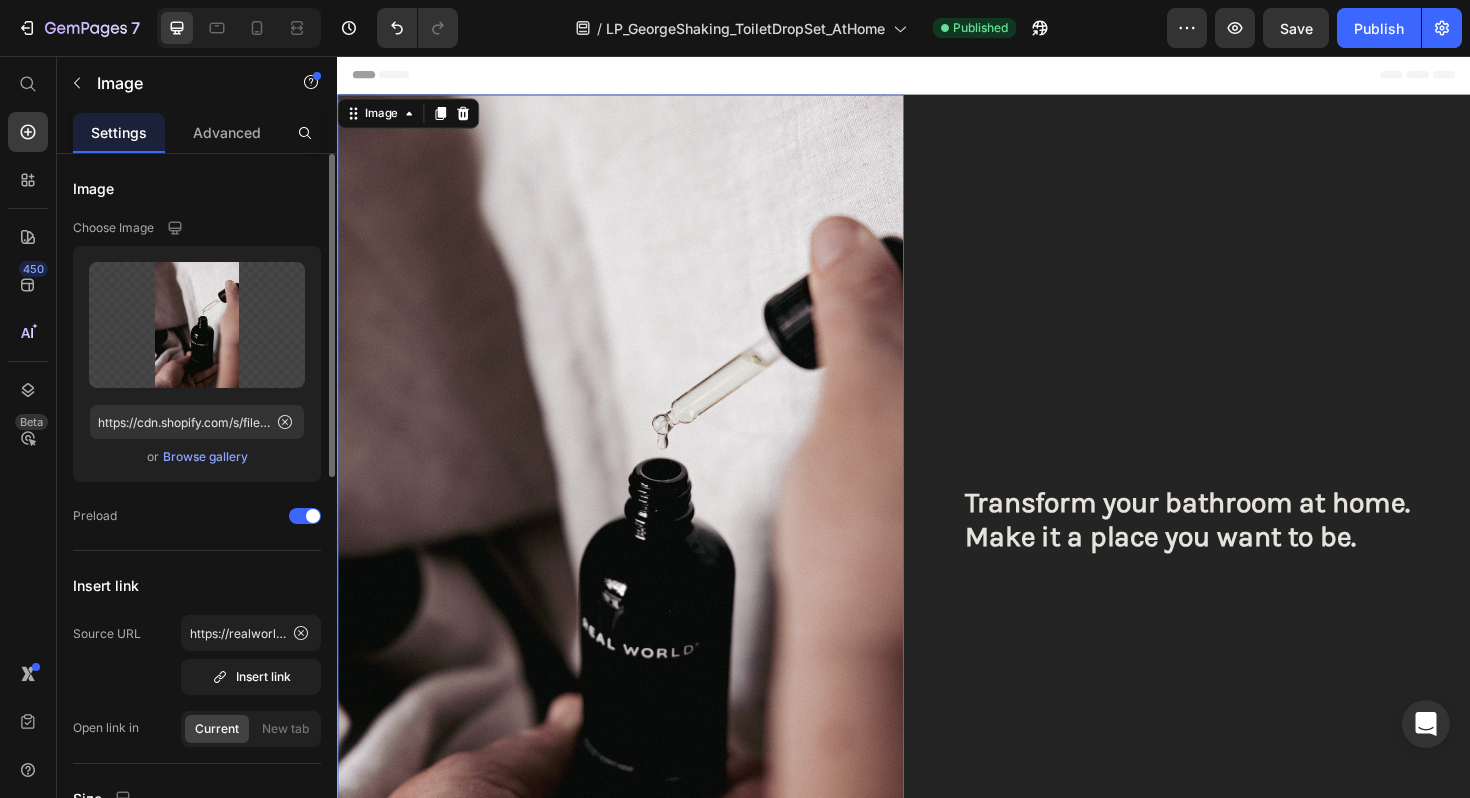 click on "Browse gallery" at bounding box center [205, 457] 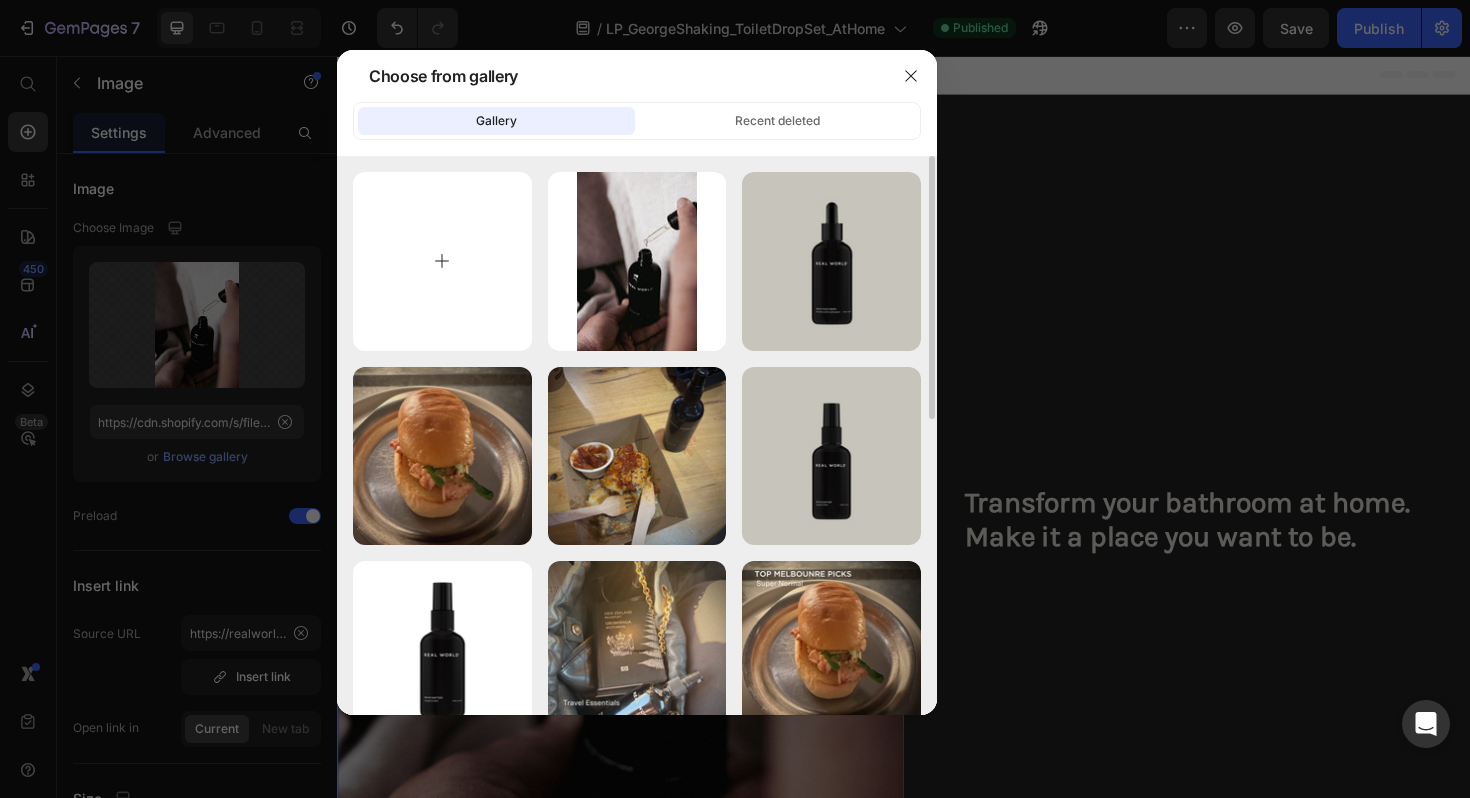 click at bounding box center (442, 261) 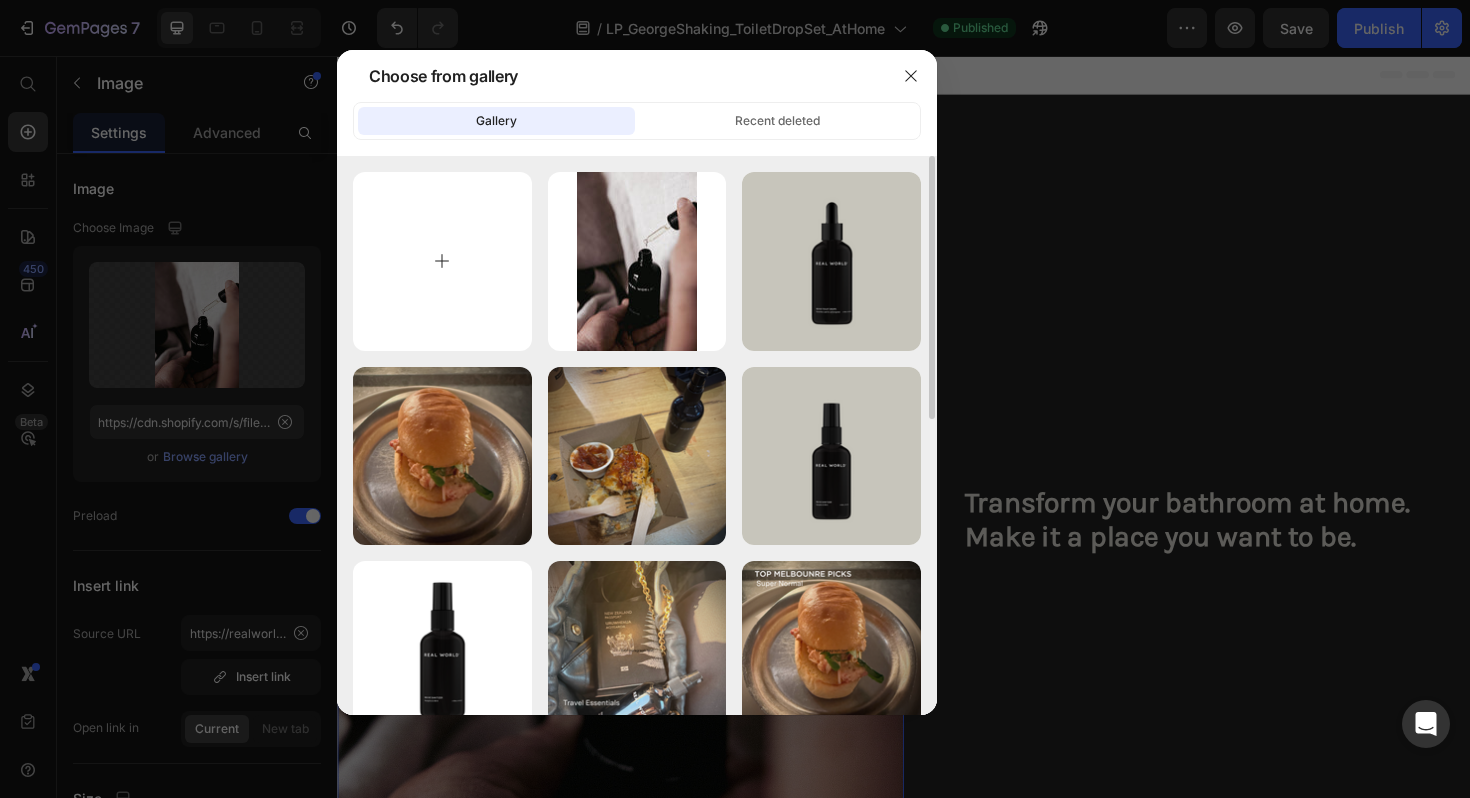 type on "C:\fakepath\Your paragraph text (6).png" 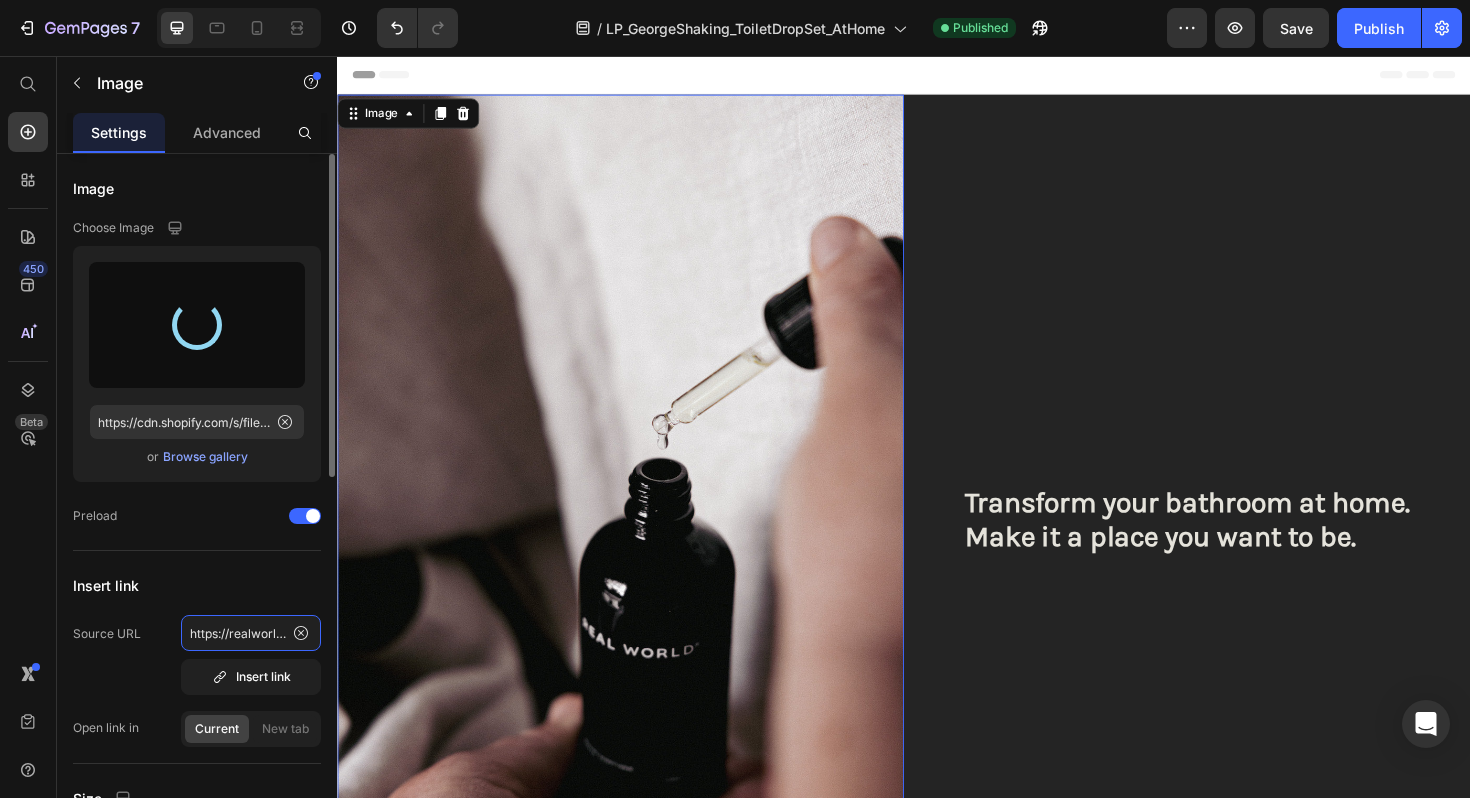 click on "https://realworldnz.com/products/toilet-drop-set-1?variant=44708937728188" 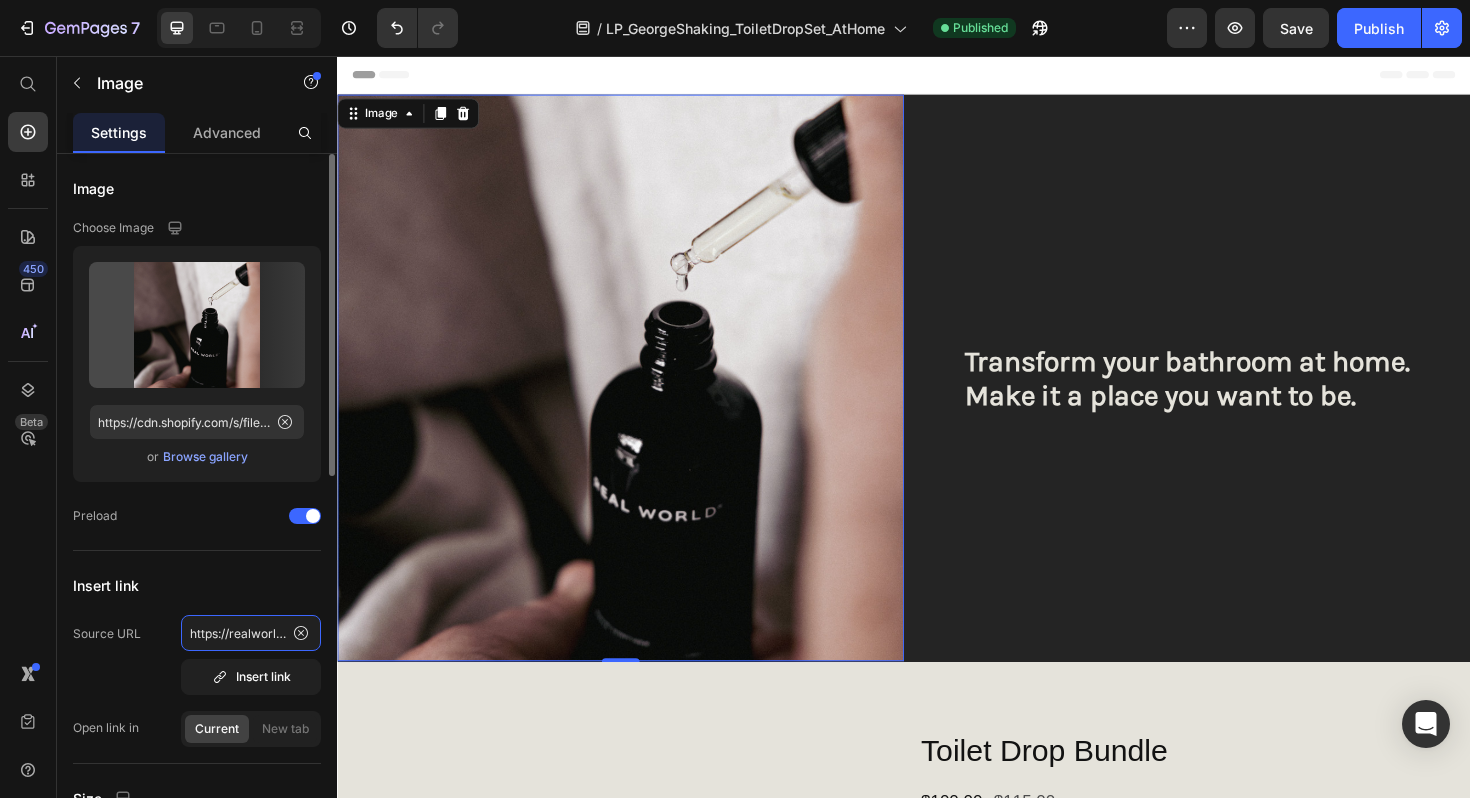 scroll, scrollTop: 0, scrollLeft: 341, axis: horizontal 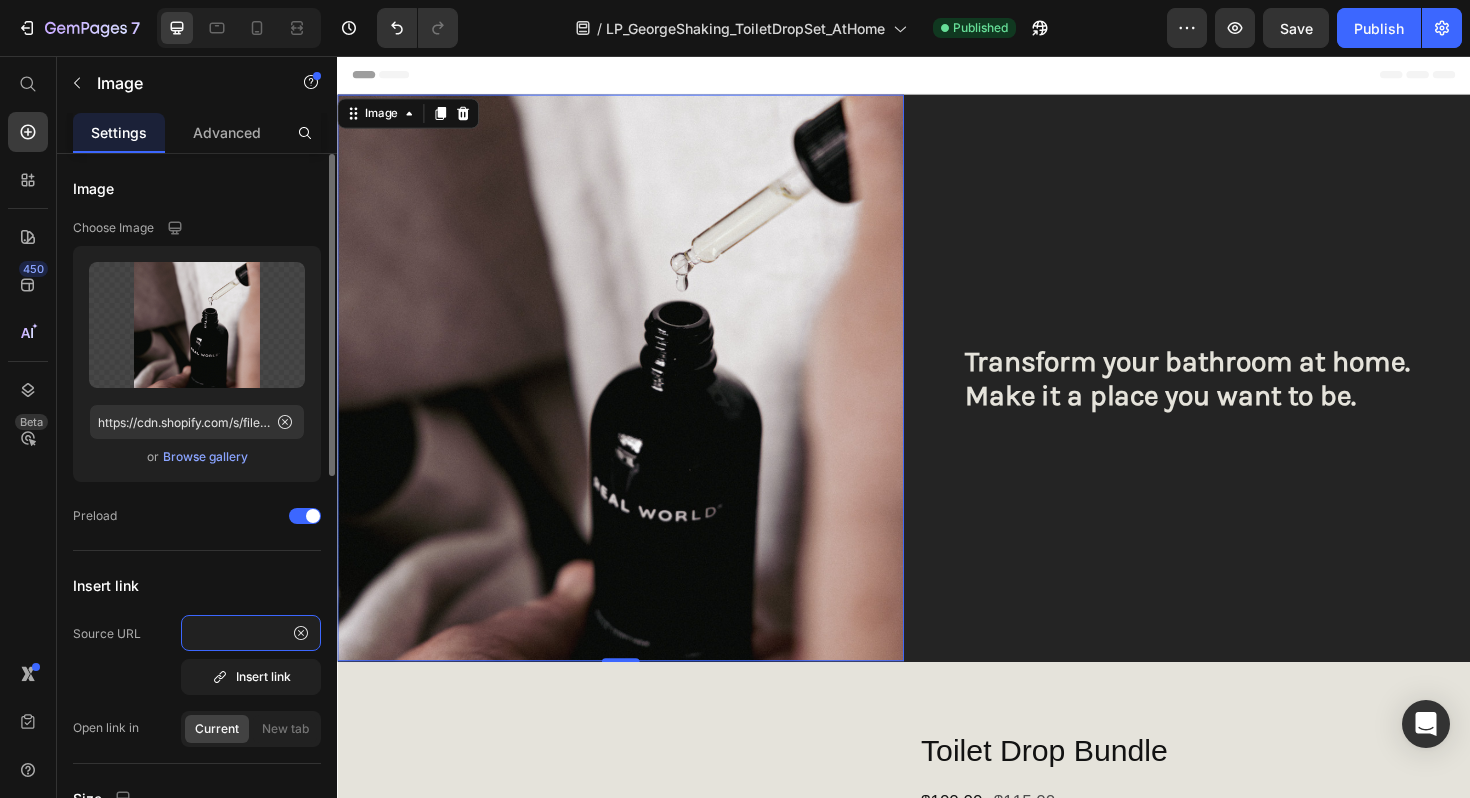 click on "https://realworldnz.com/products/toilet-drop-set-1?variant=44708937728188" 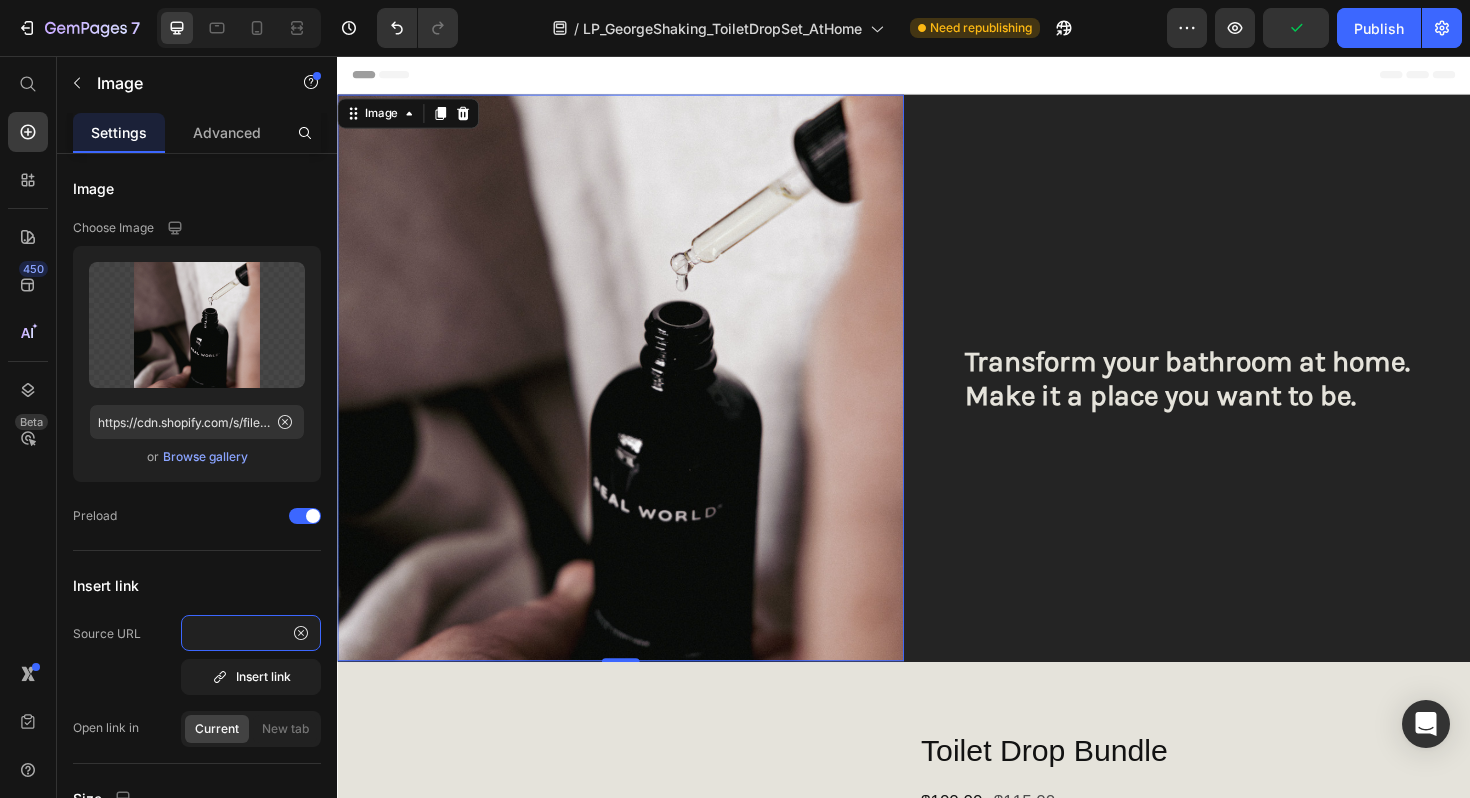 scroll, scrollTop: 0, scrollLeft: 0, axis: both 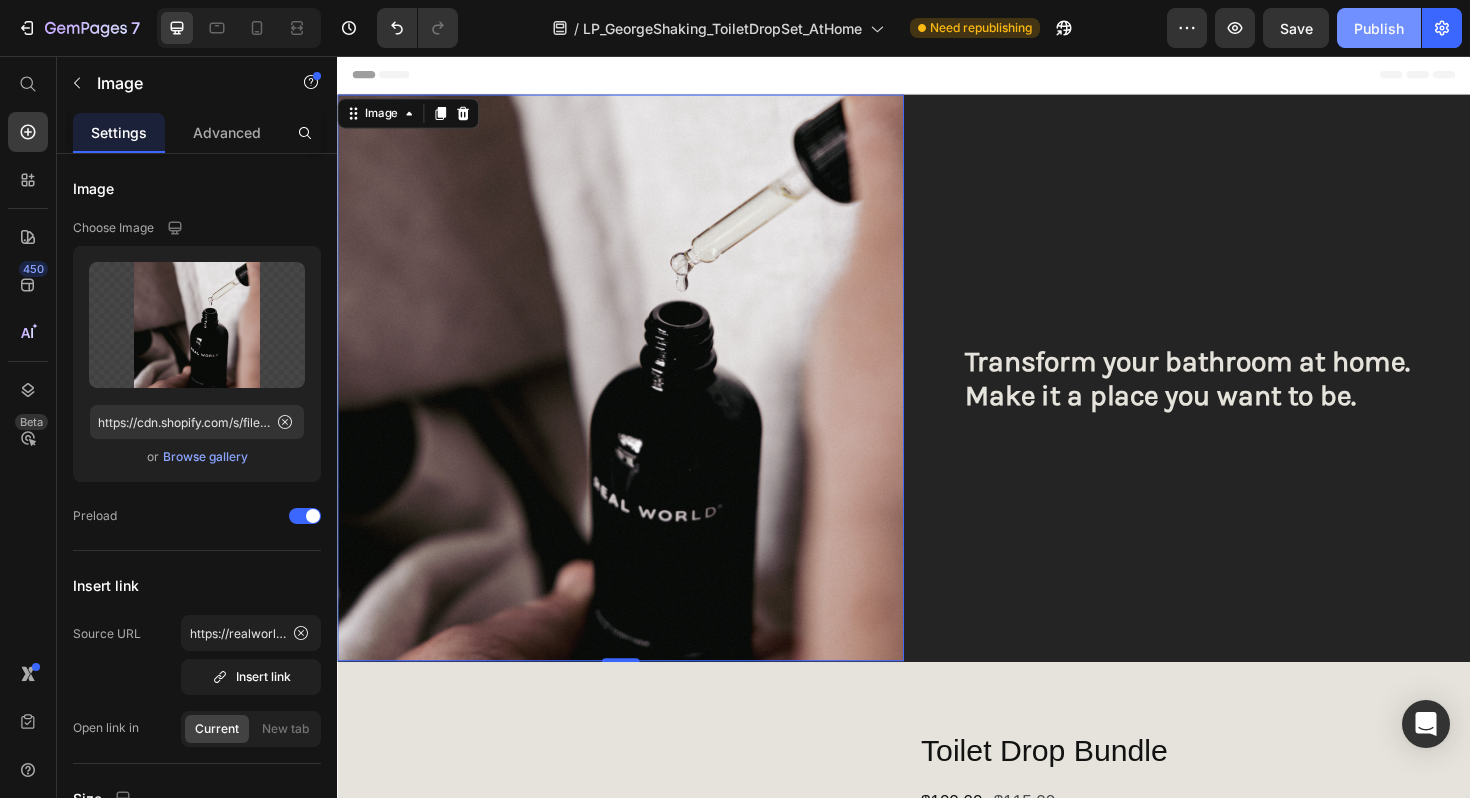 click on "Publish" at bounding box center (1379, 28) 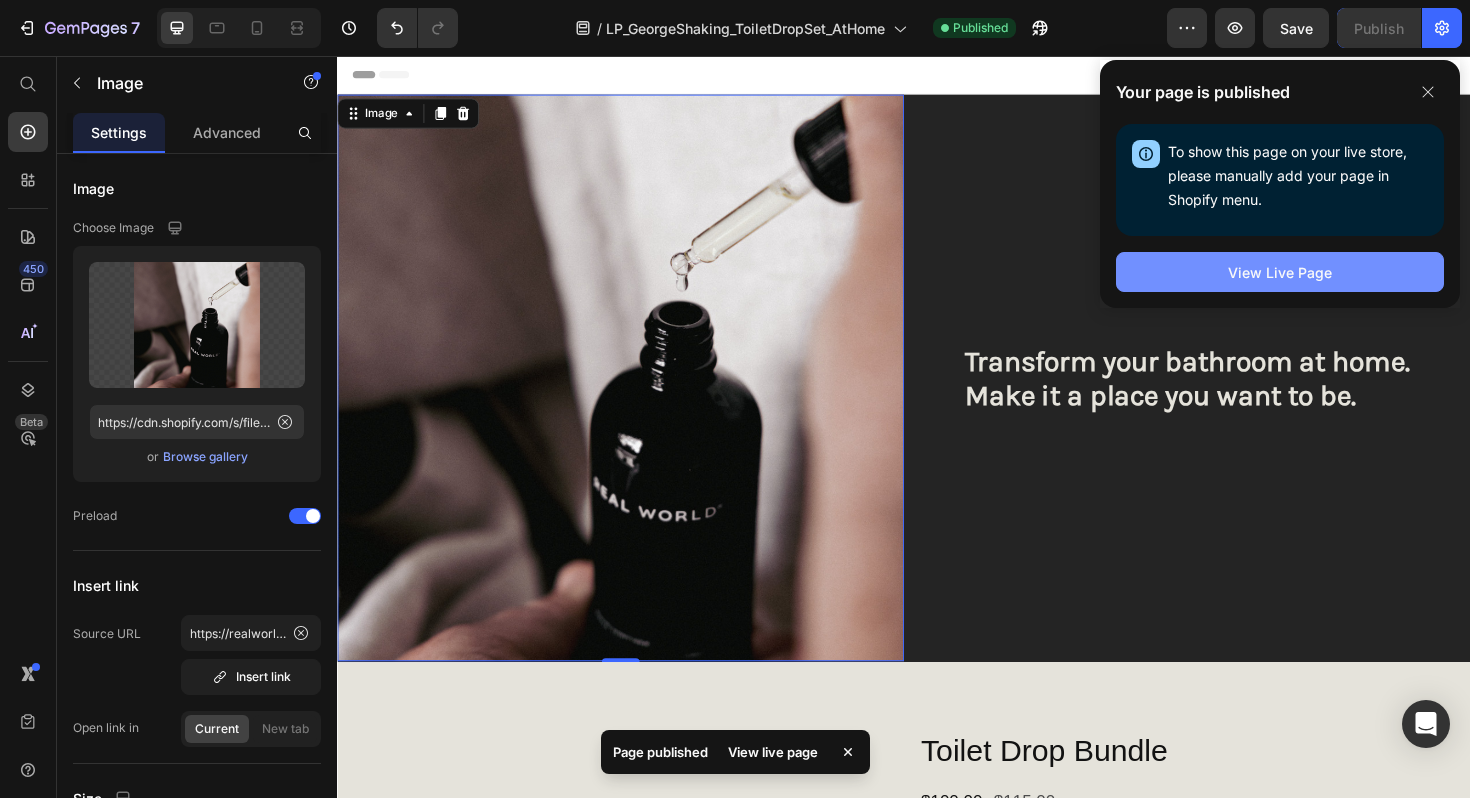 click on "View Live Page" at bounding box center (1280, 272) 